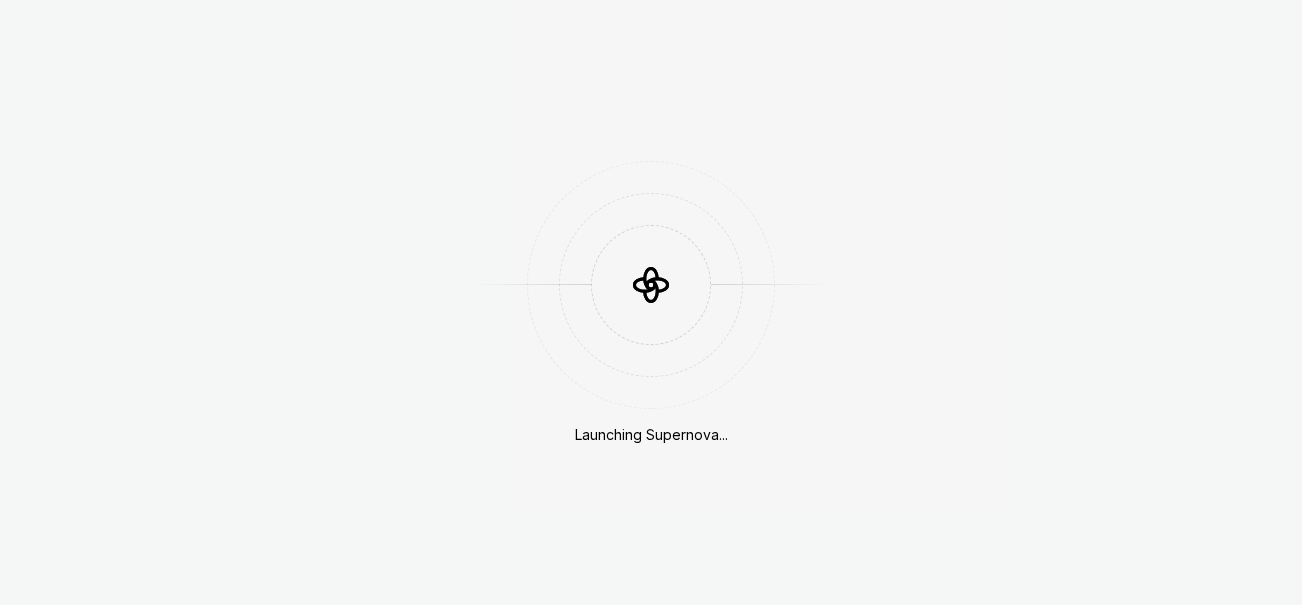 scroll, scrollTop: 0, scrollLeft: 0, axis: both 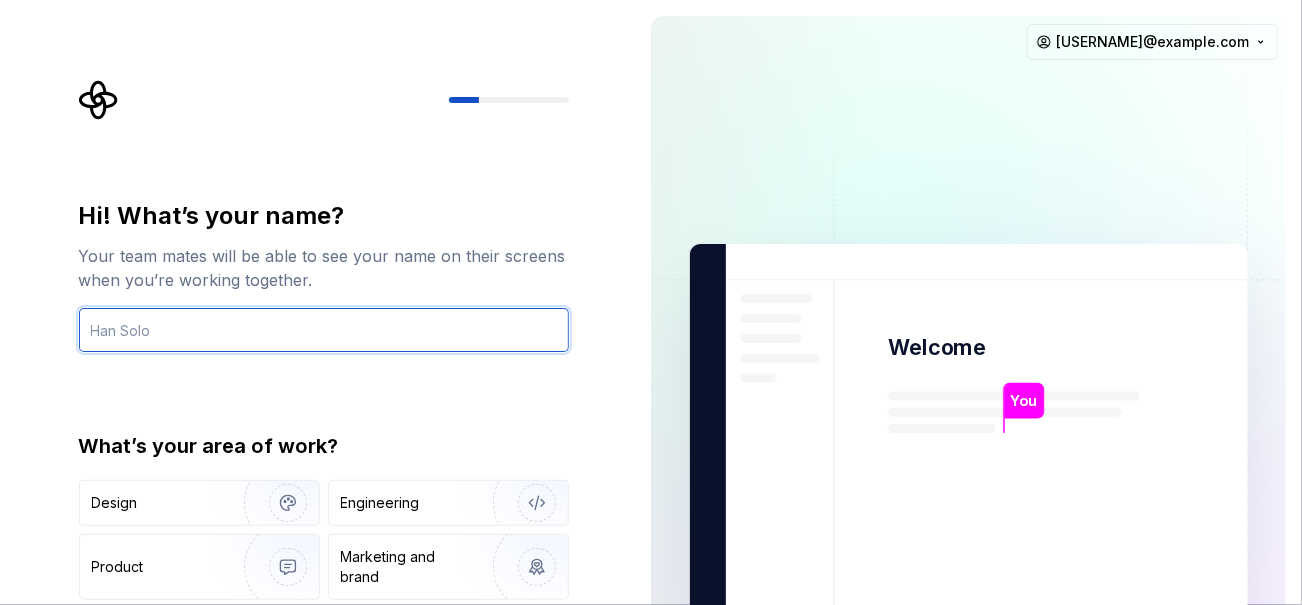 click at bounding box center [324, 330] 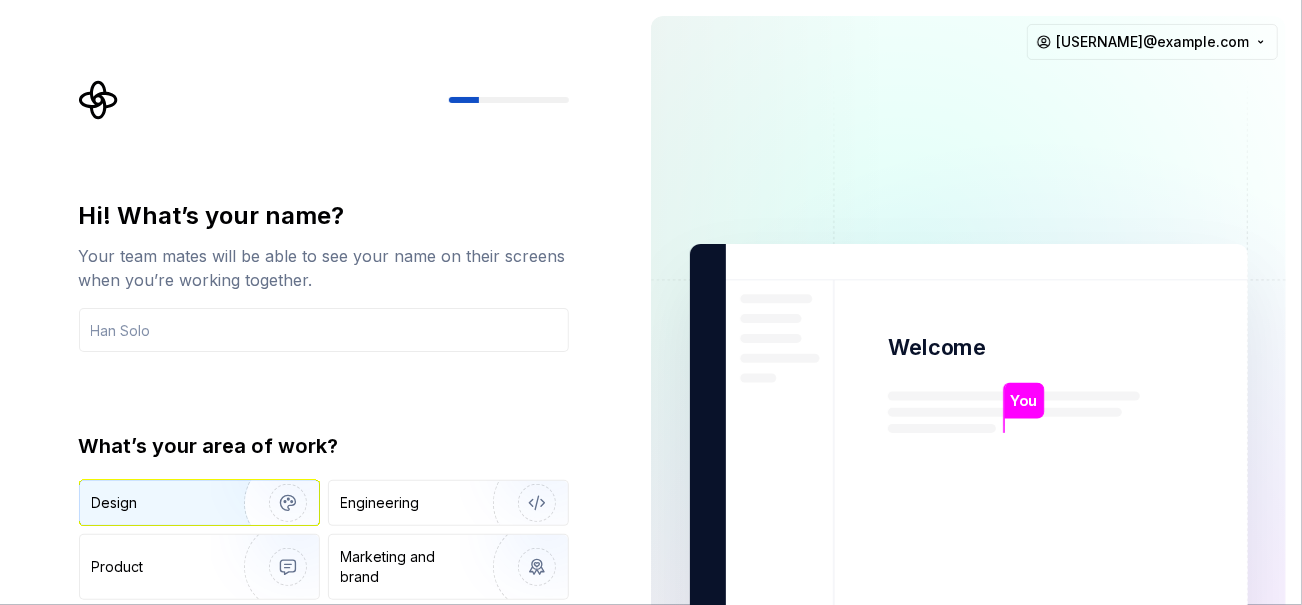 click on "Design" at bounding box center (155, 503) 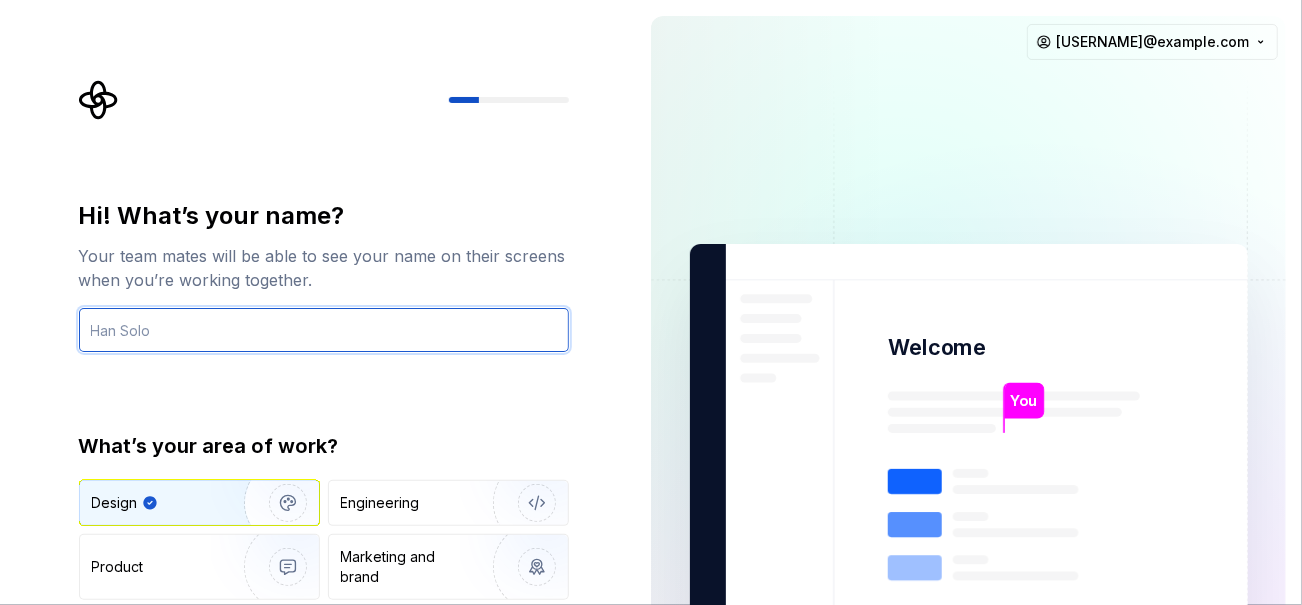 click at bounding box center [324, 330] 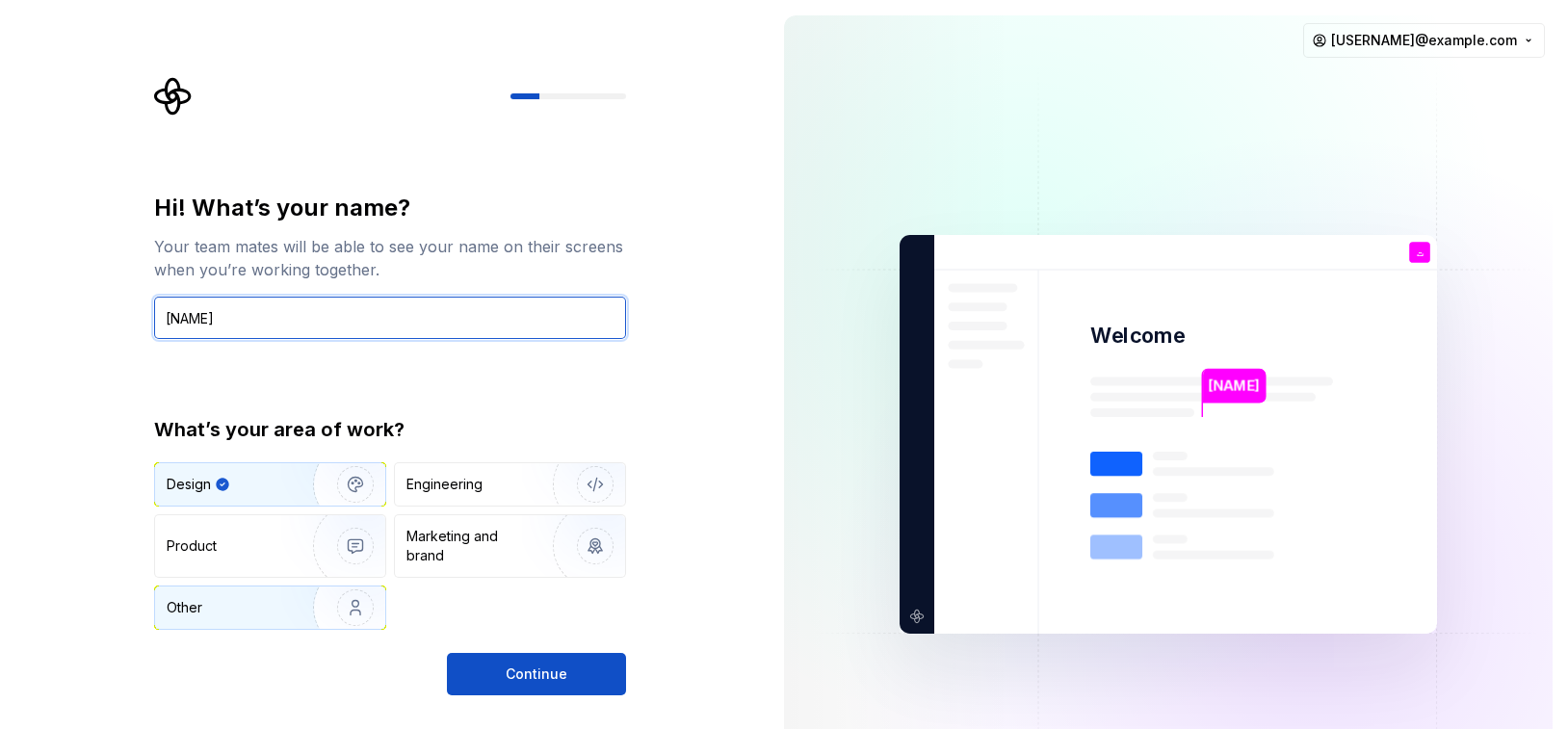 type on "[NAME]" 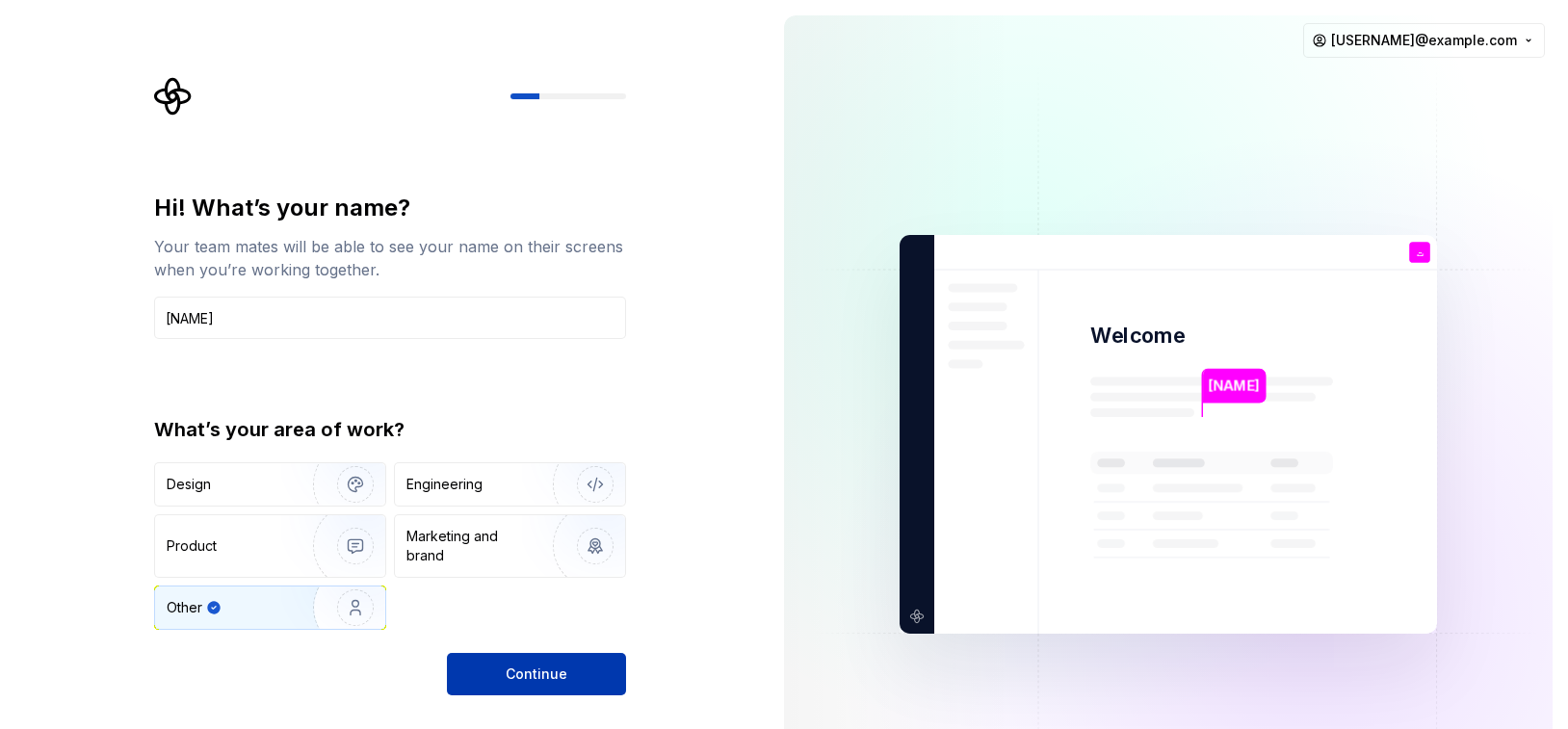 click on "Continue" at bounding box center (536, 674) 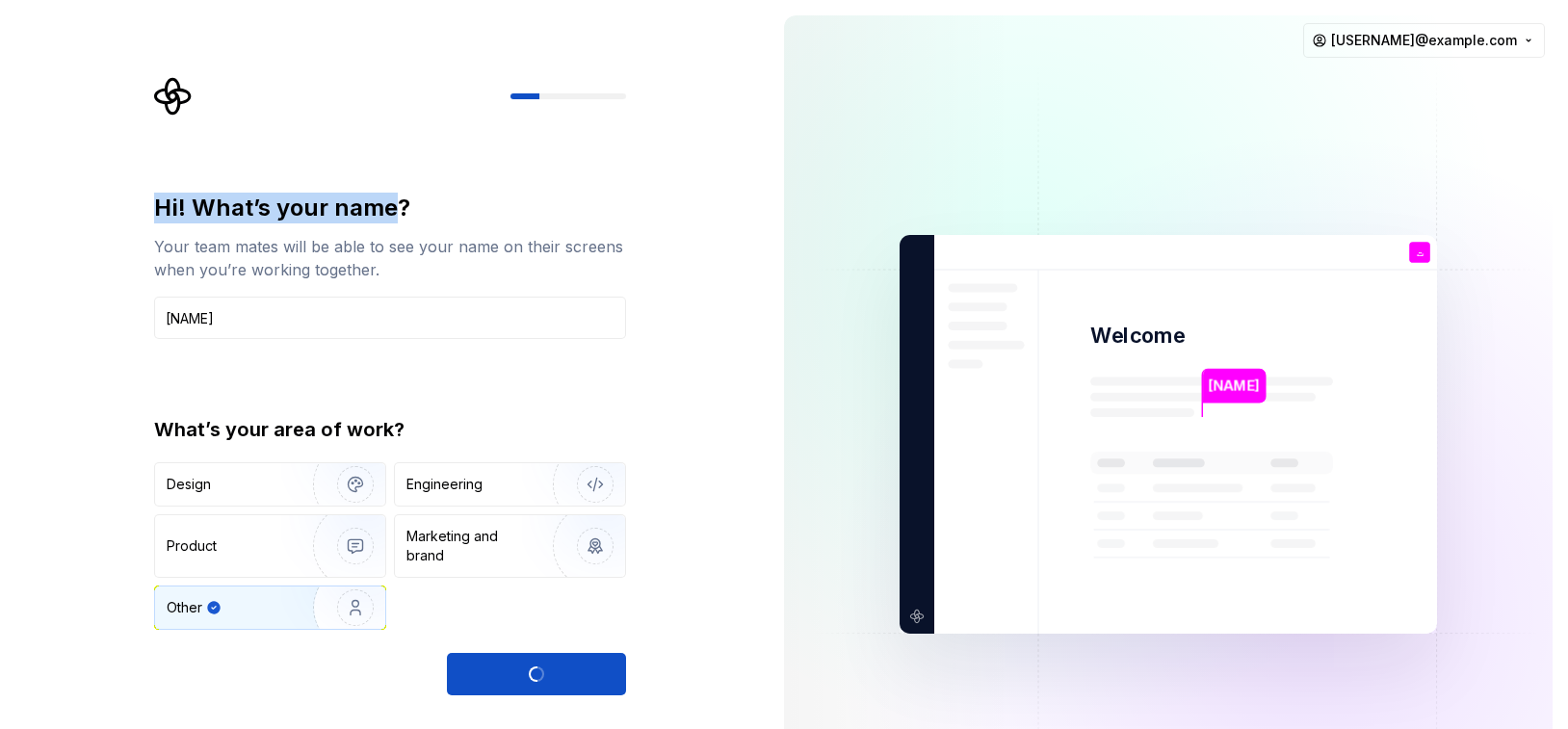 drag, startPoint x: 399, startPoint y: 203, endPoint x: 144, endPoint y: 214, distance: 255.2371 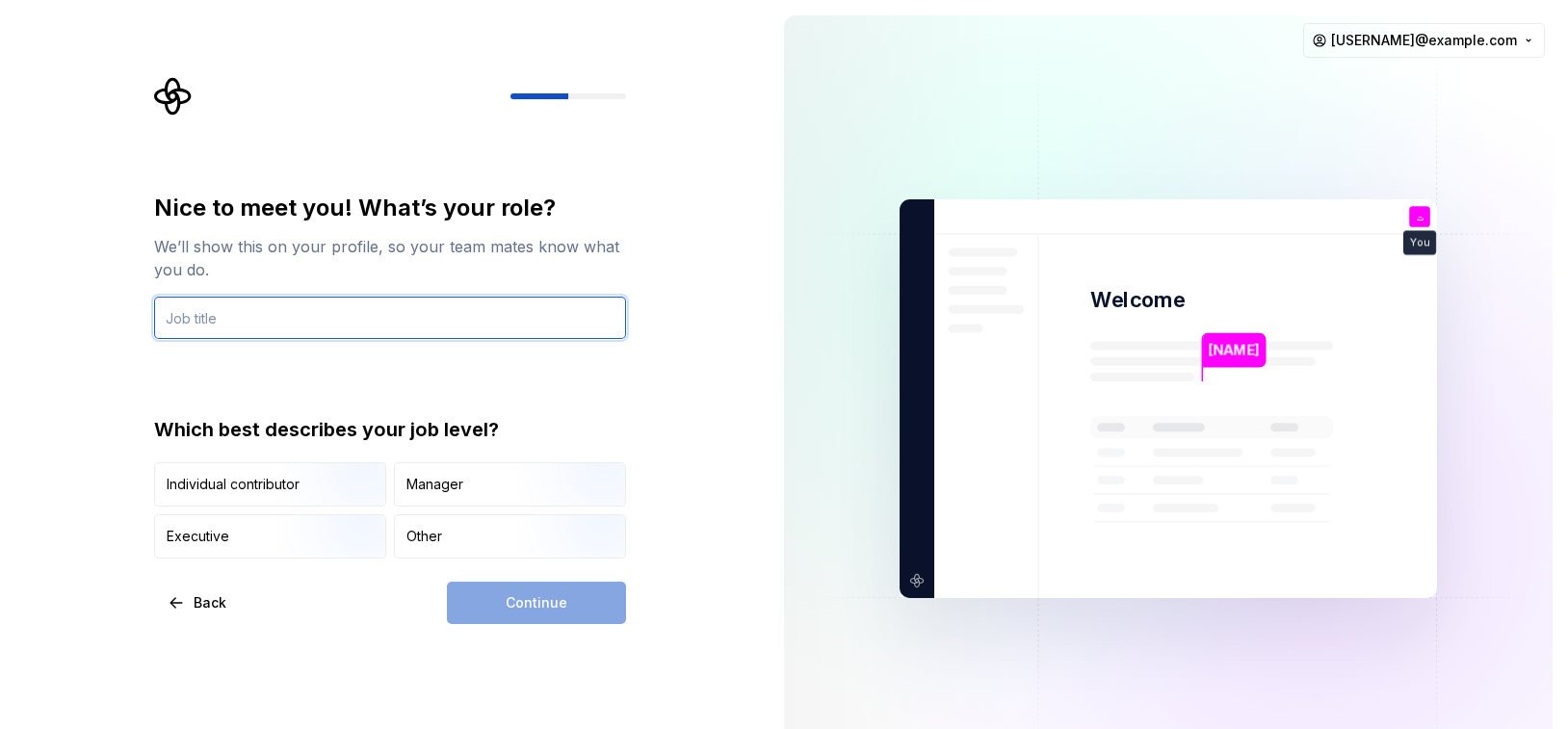 click at bounding box center [390, 318] 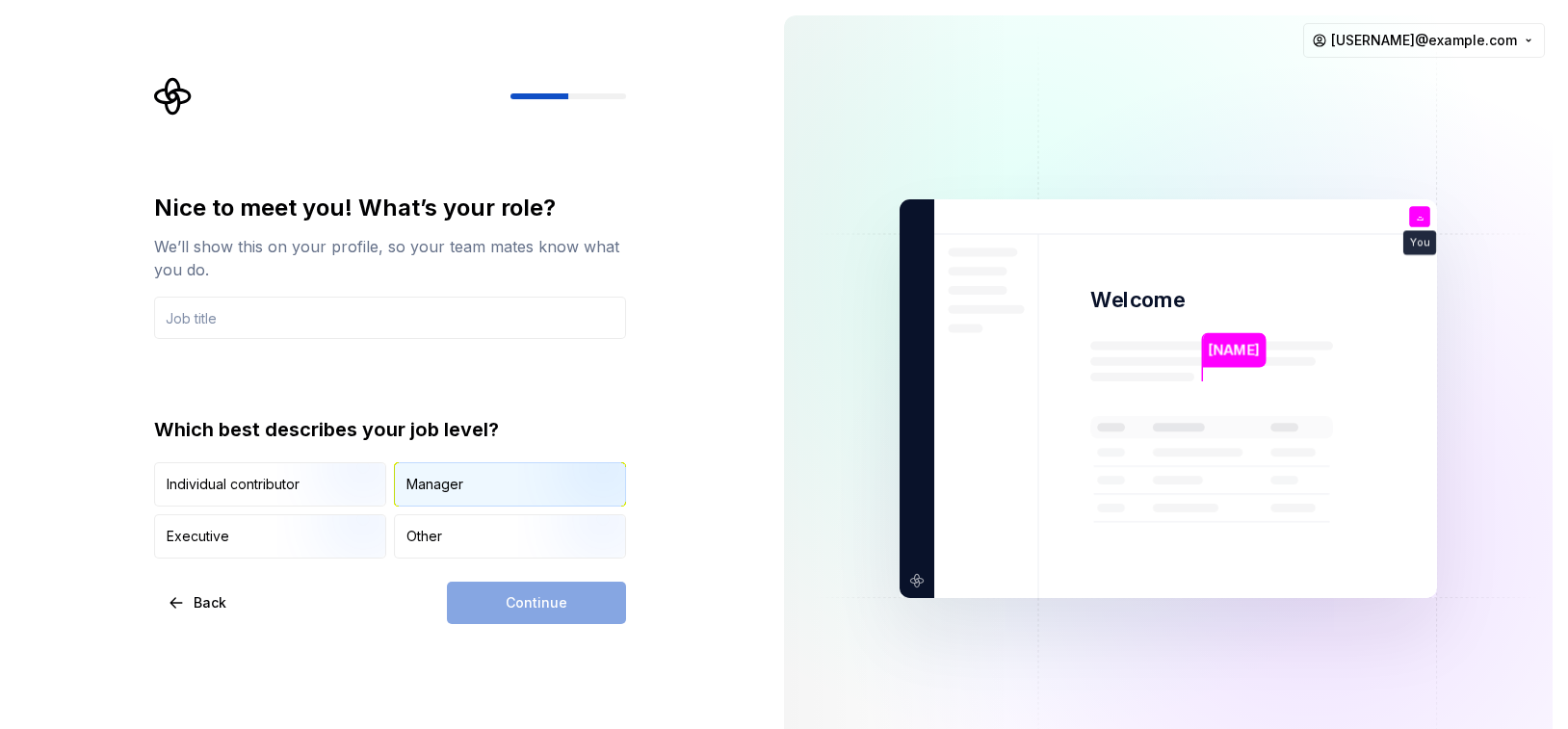 click on "Manager" at bounding box center [510, 484] 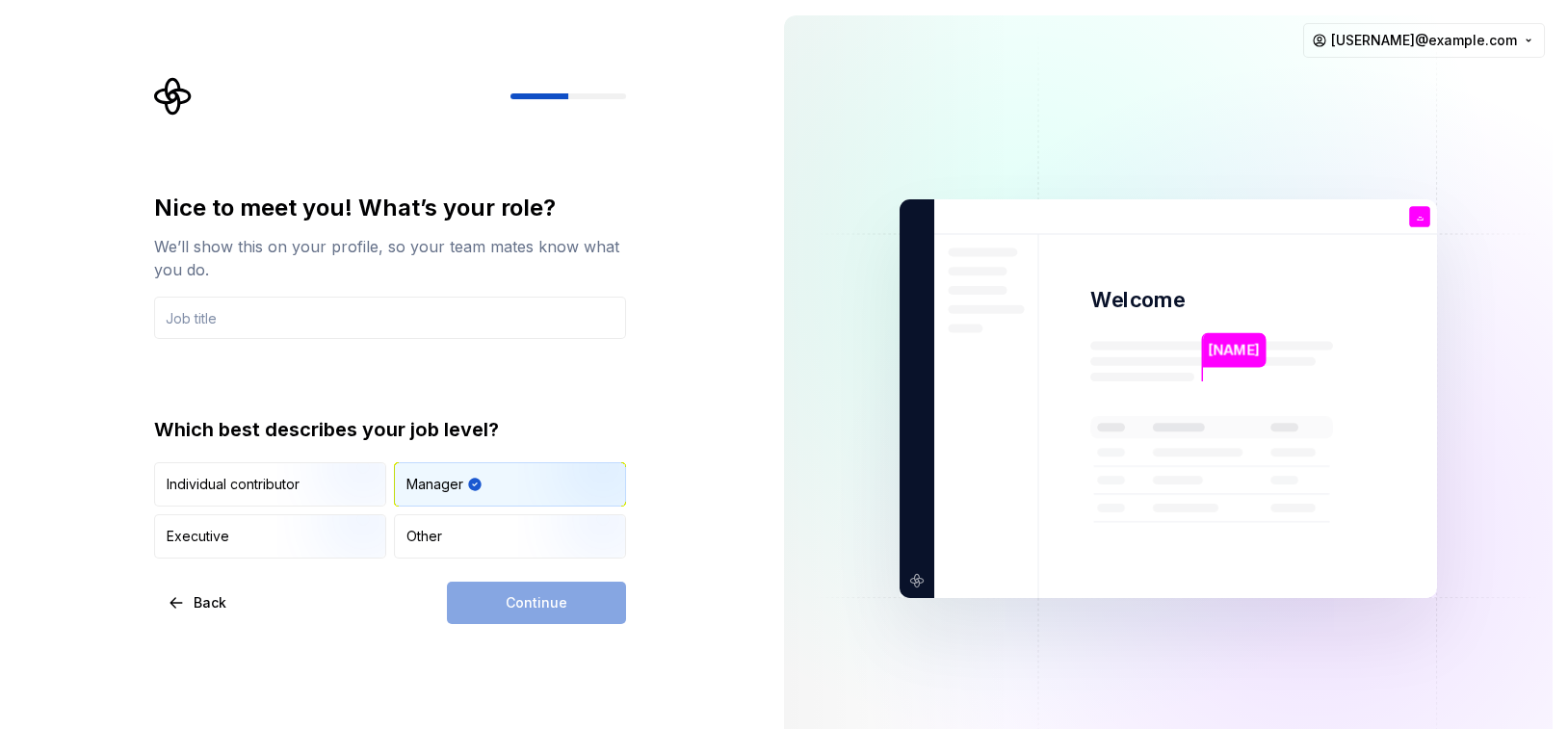 click on "Continue" at bounding box center (536, 603) 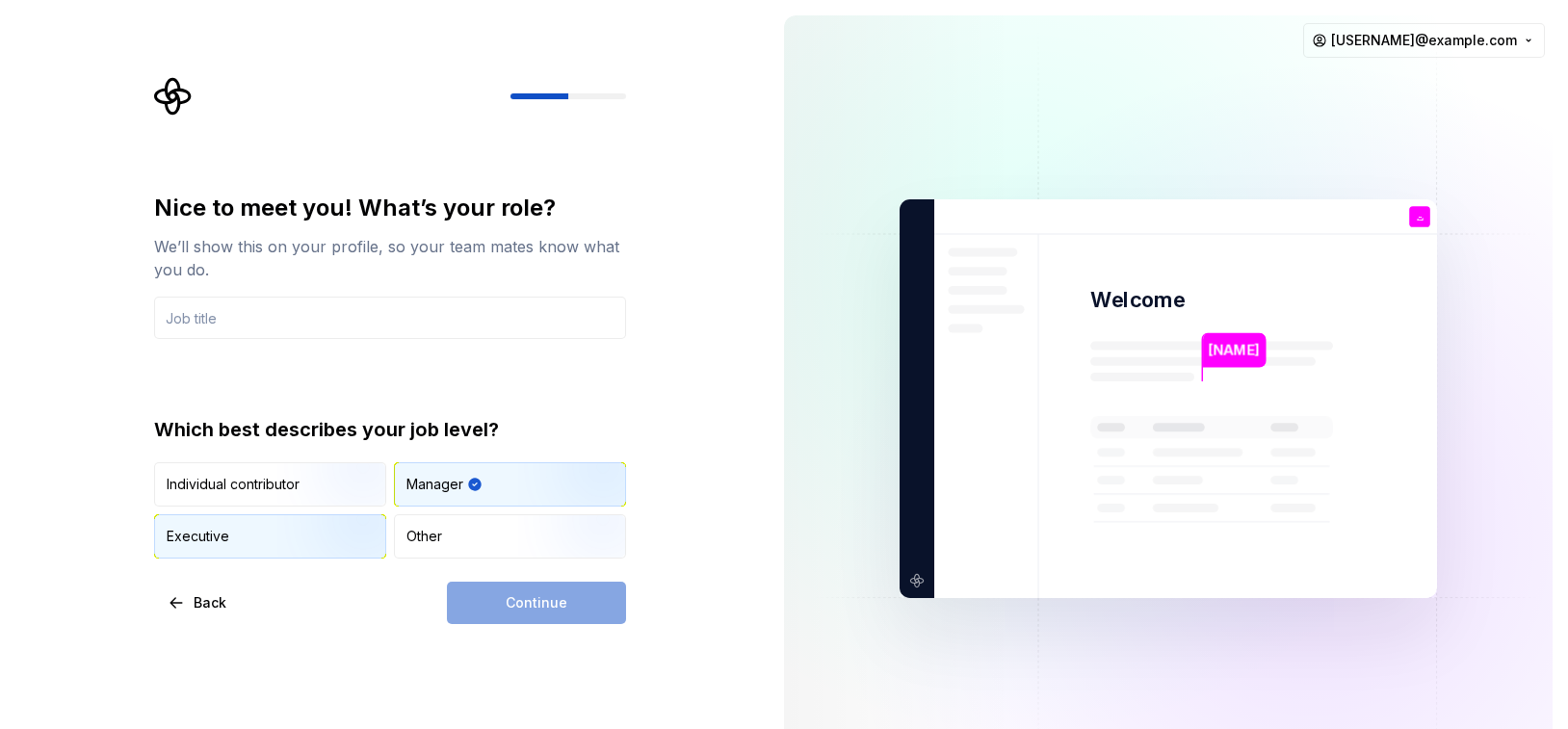 click on "Executive" at bounding box center (270, 536) 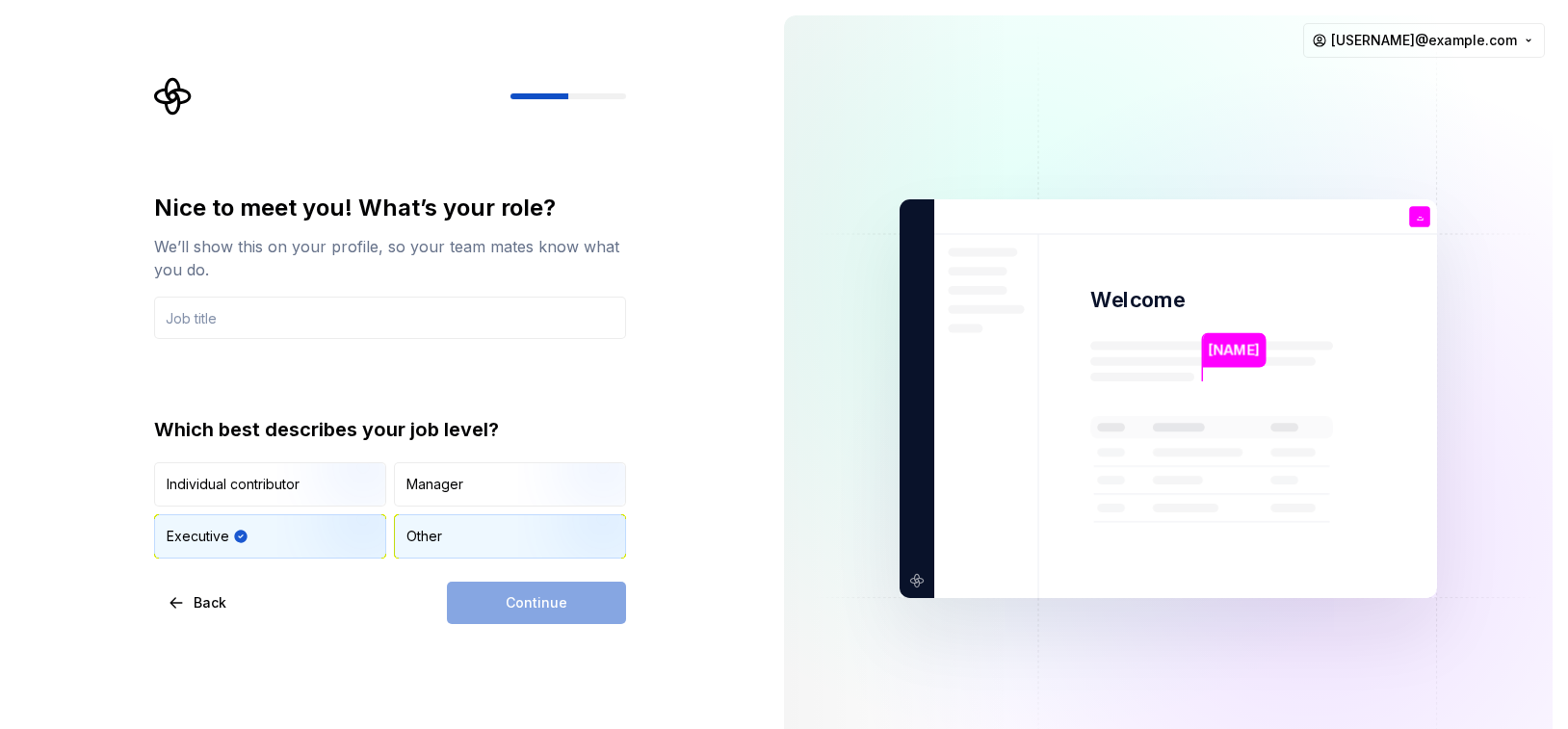 click on "Other" at bounding box center (510, 536) 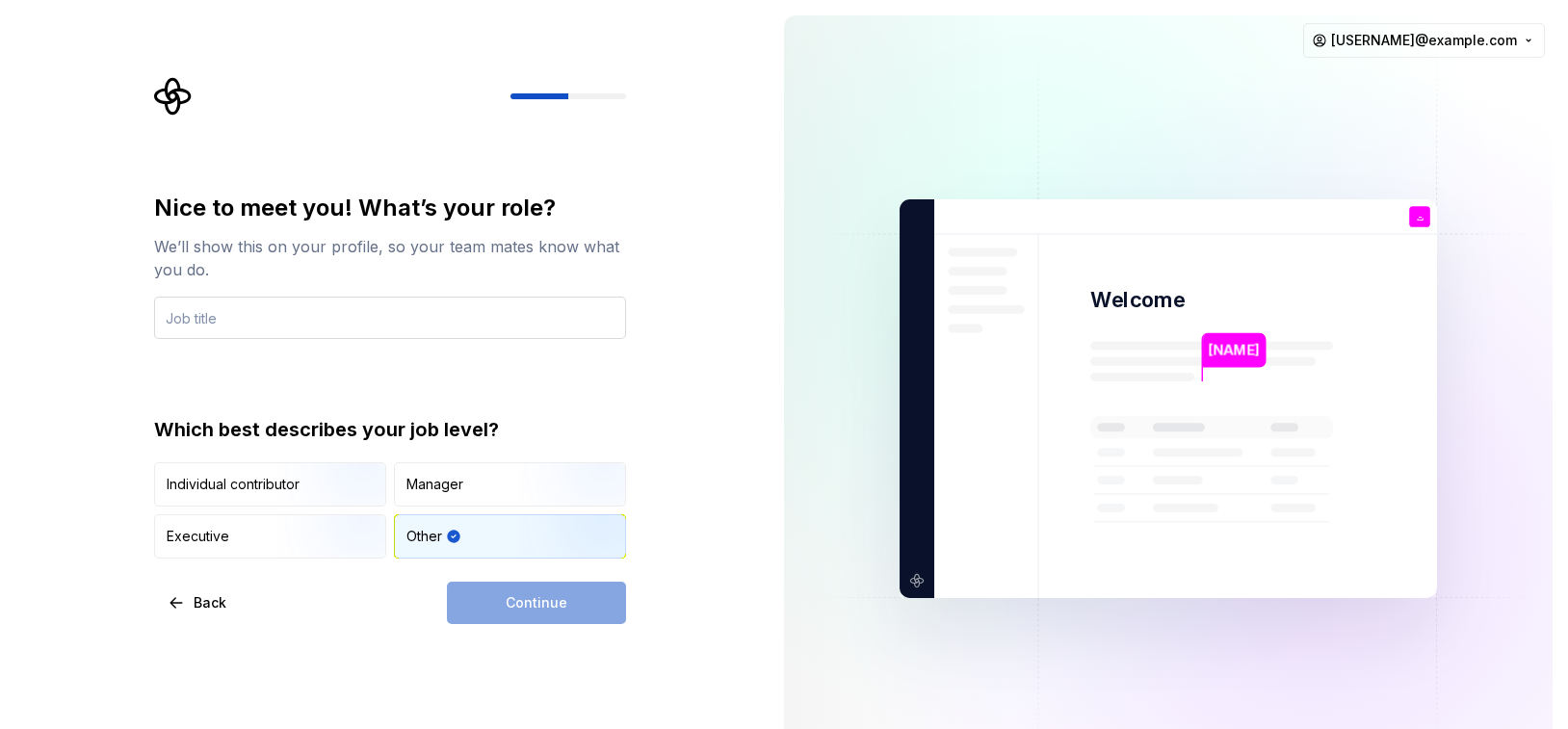 click at bounding box center [390, 318] 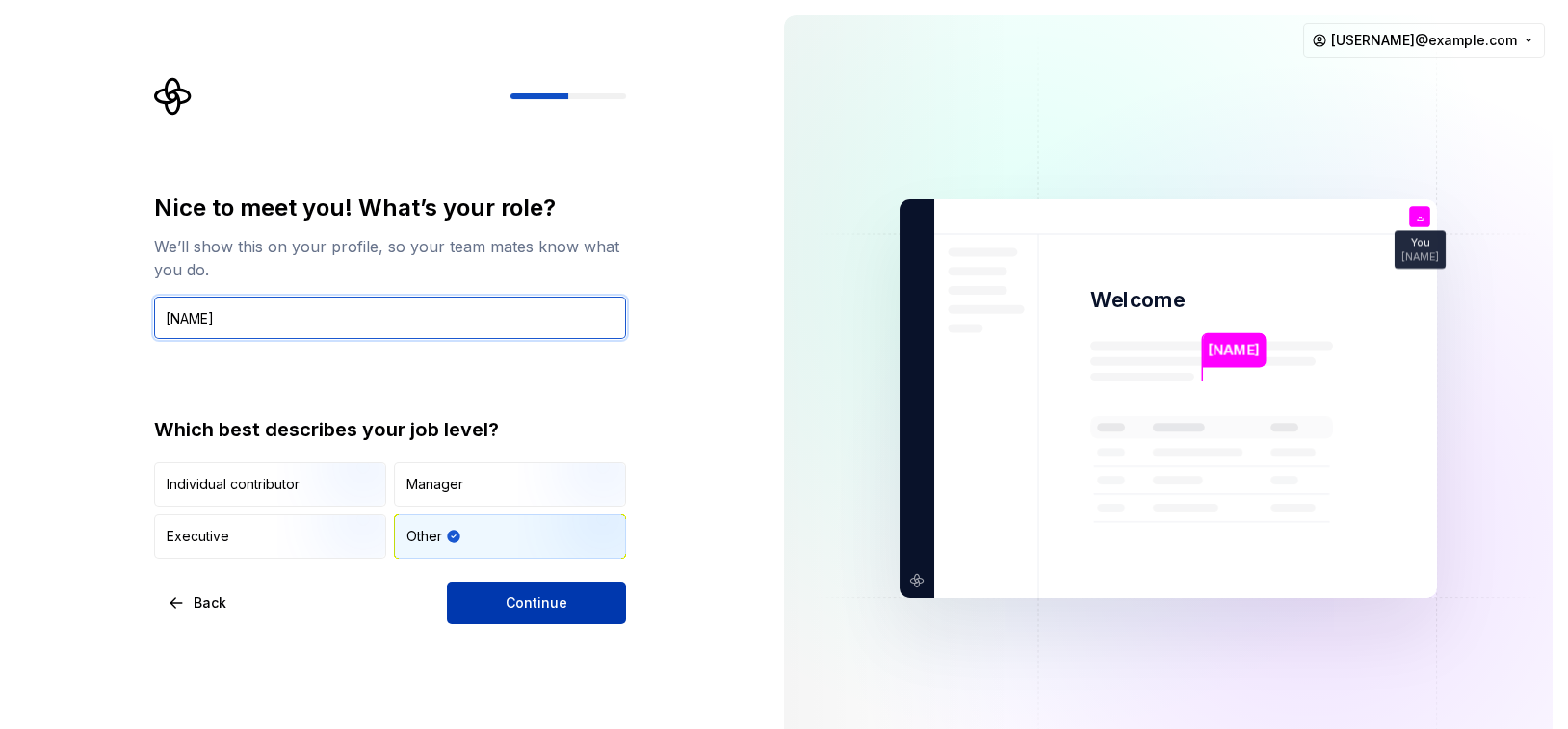 type on "[NAME]" 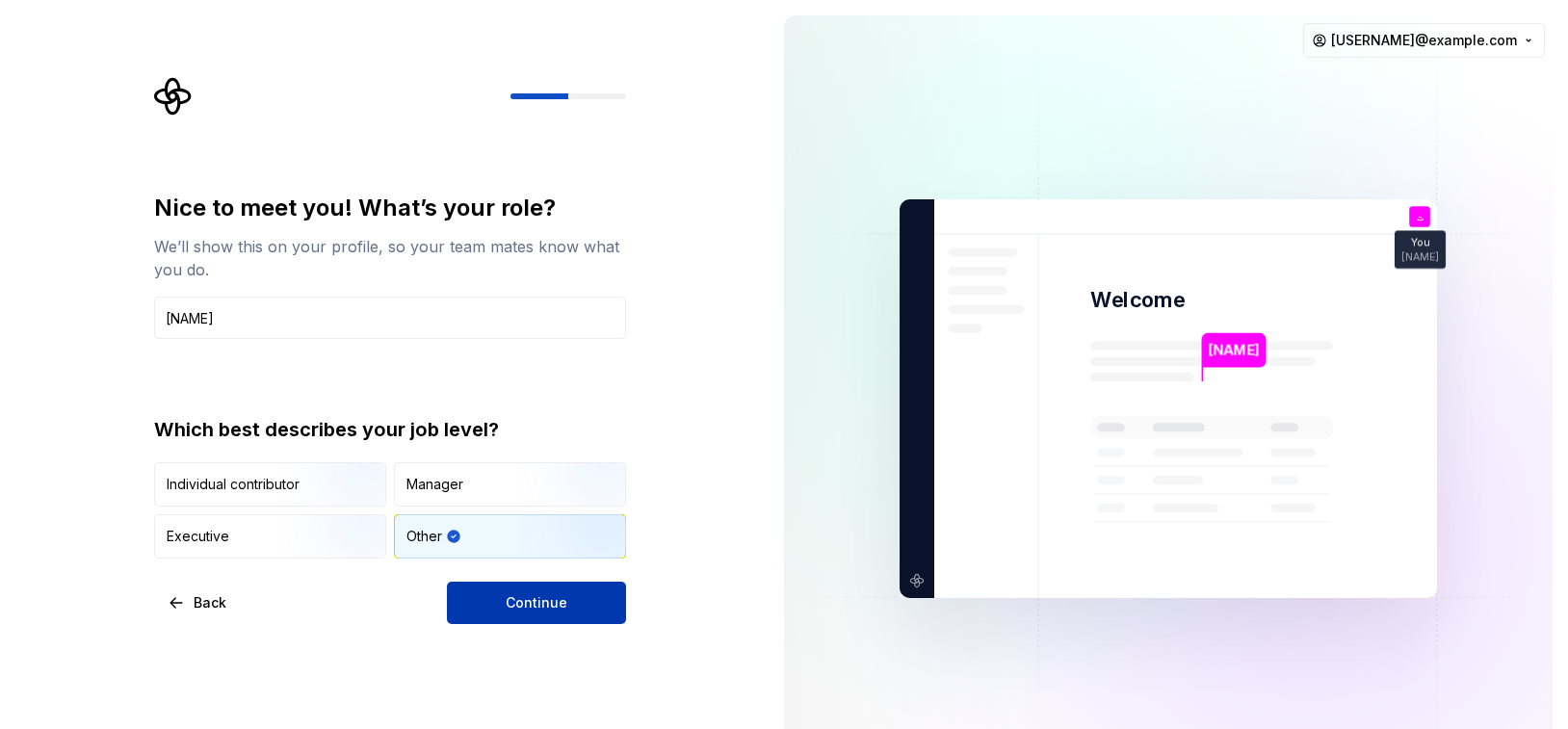 click on "Continue" at bounding box center [536, 603] 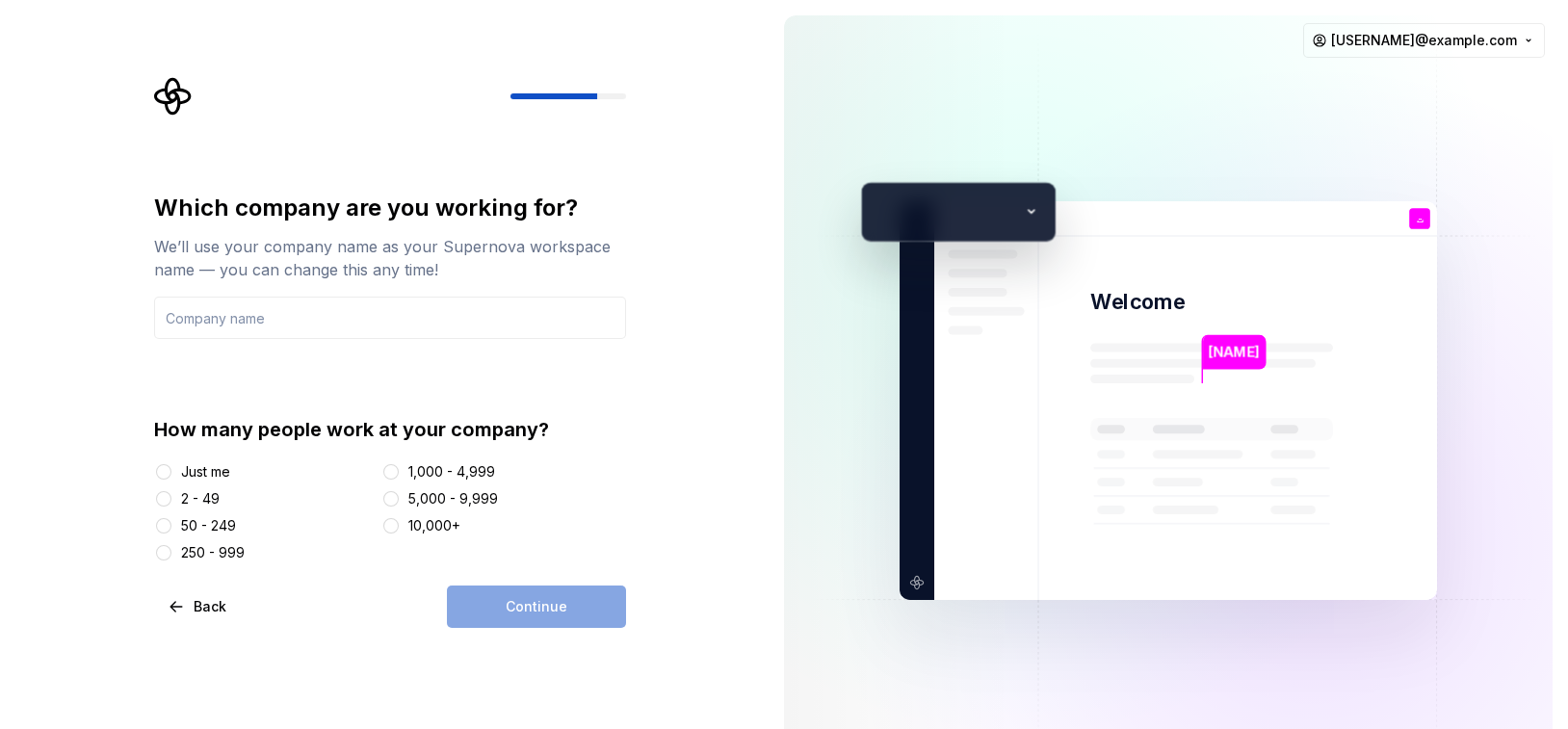 click on "[NAME] Welcome [NAME] [INITIAL] [INITIAL] [FIRSTNAME] [LASTNAME]" at bounding box center (1168, 401) 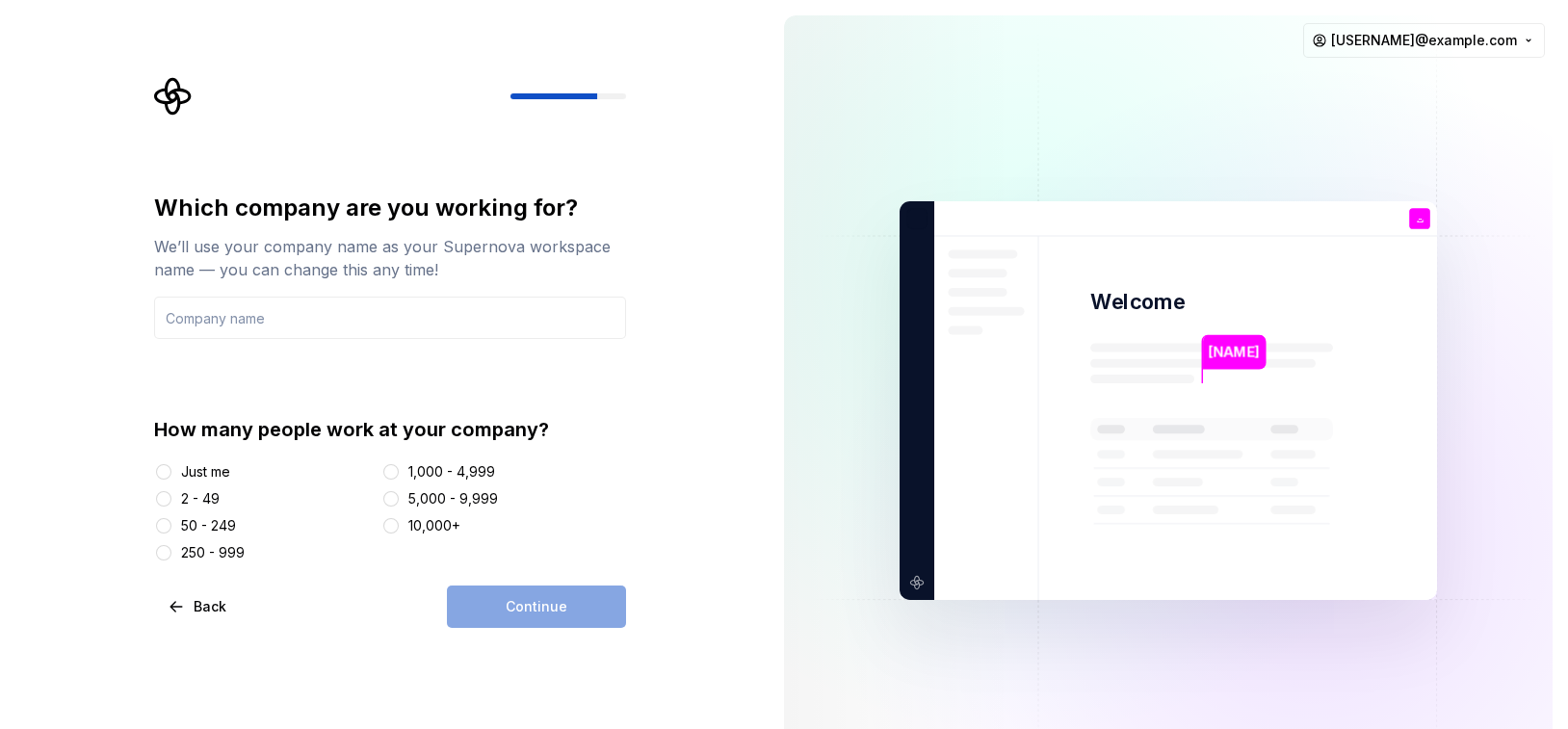 click 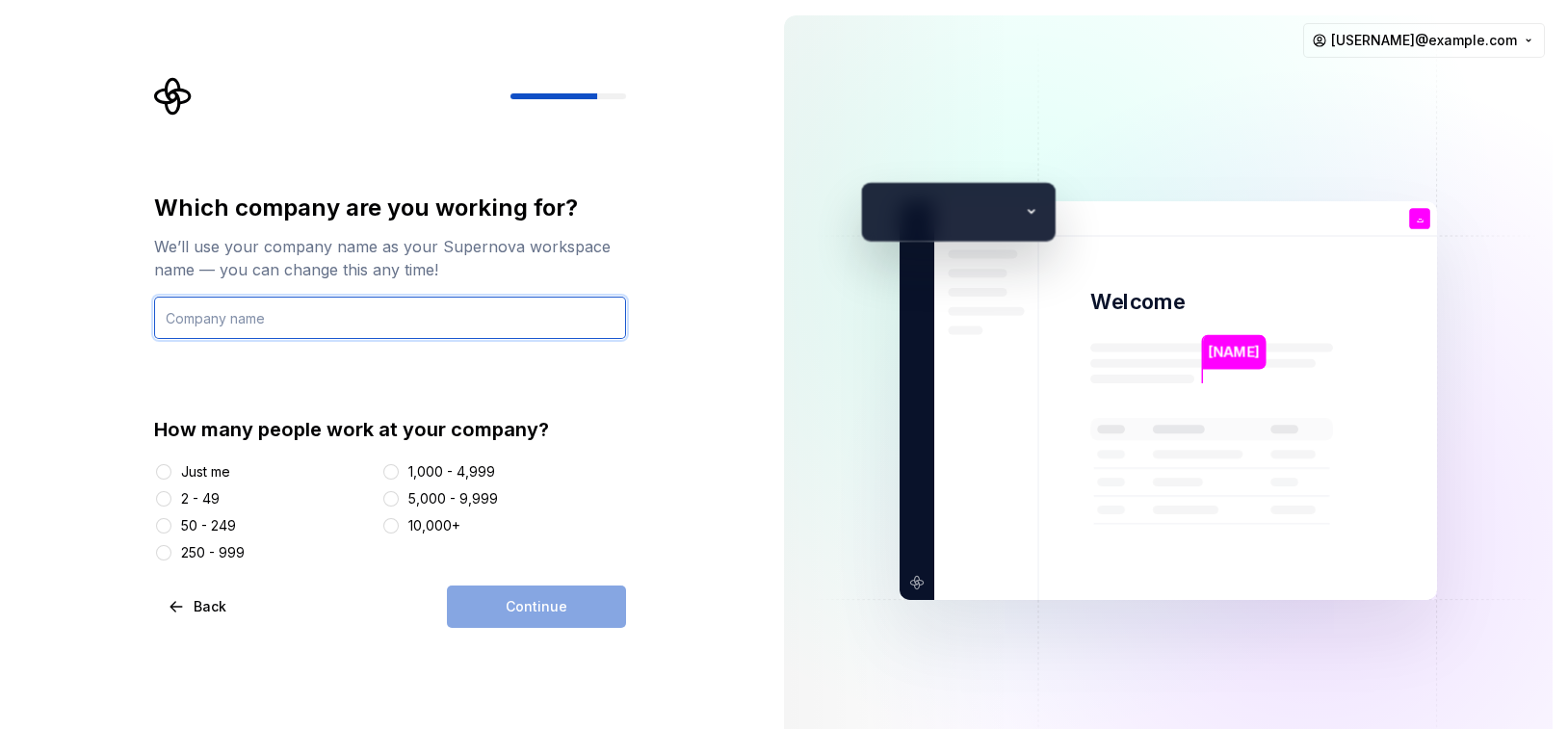 click at bounding box center [390, 318] 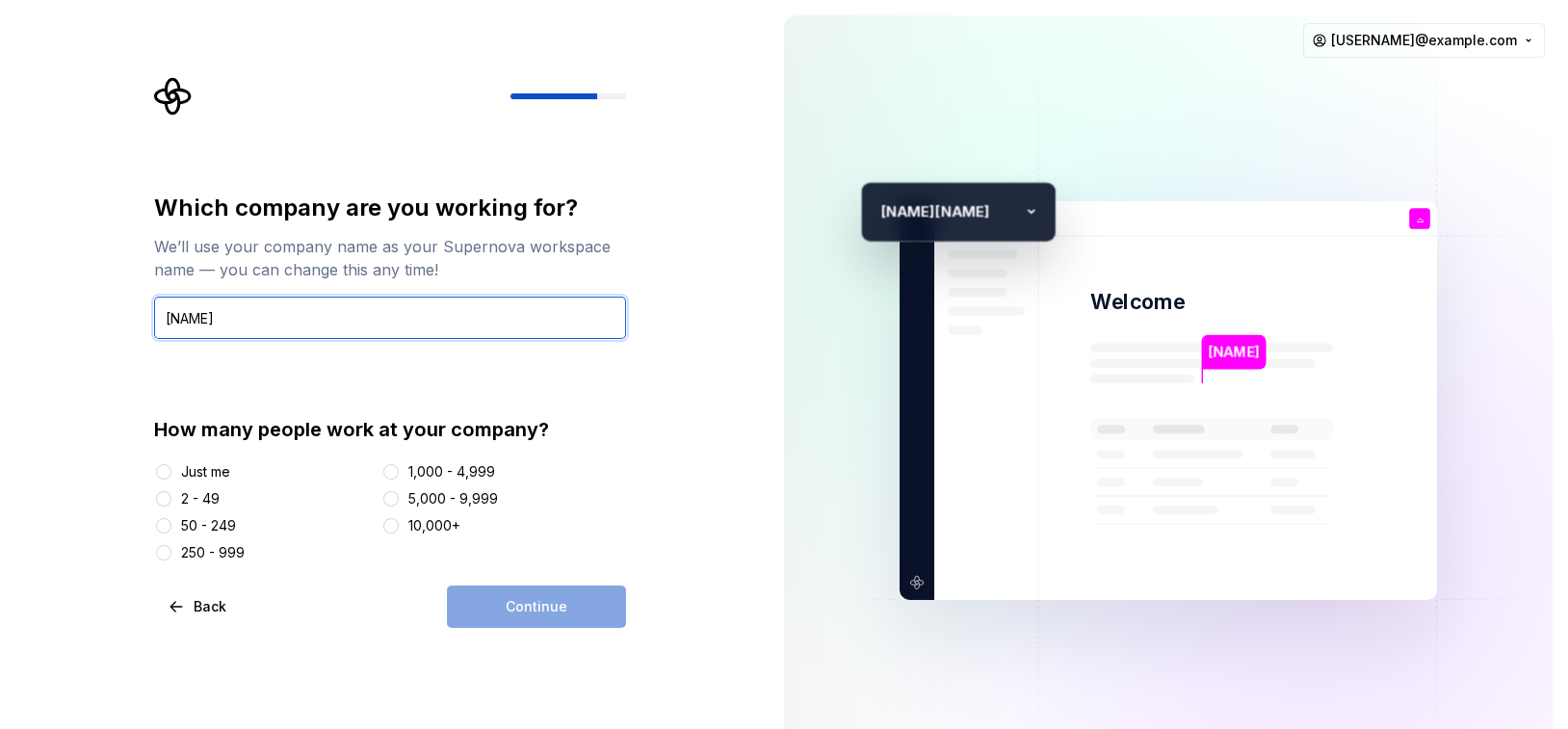 type on "[NAME]" 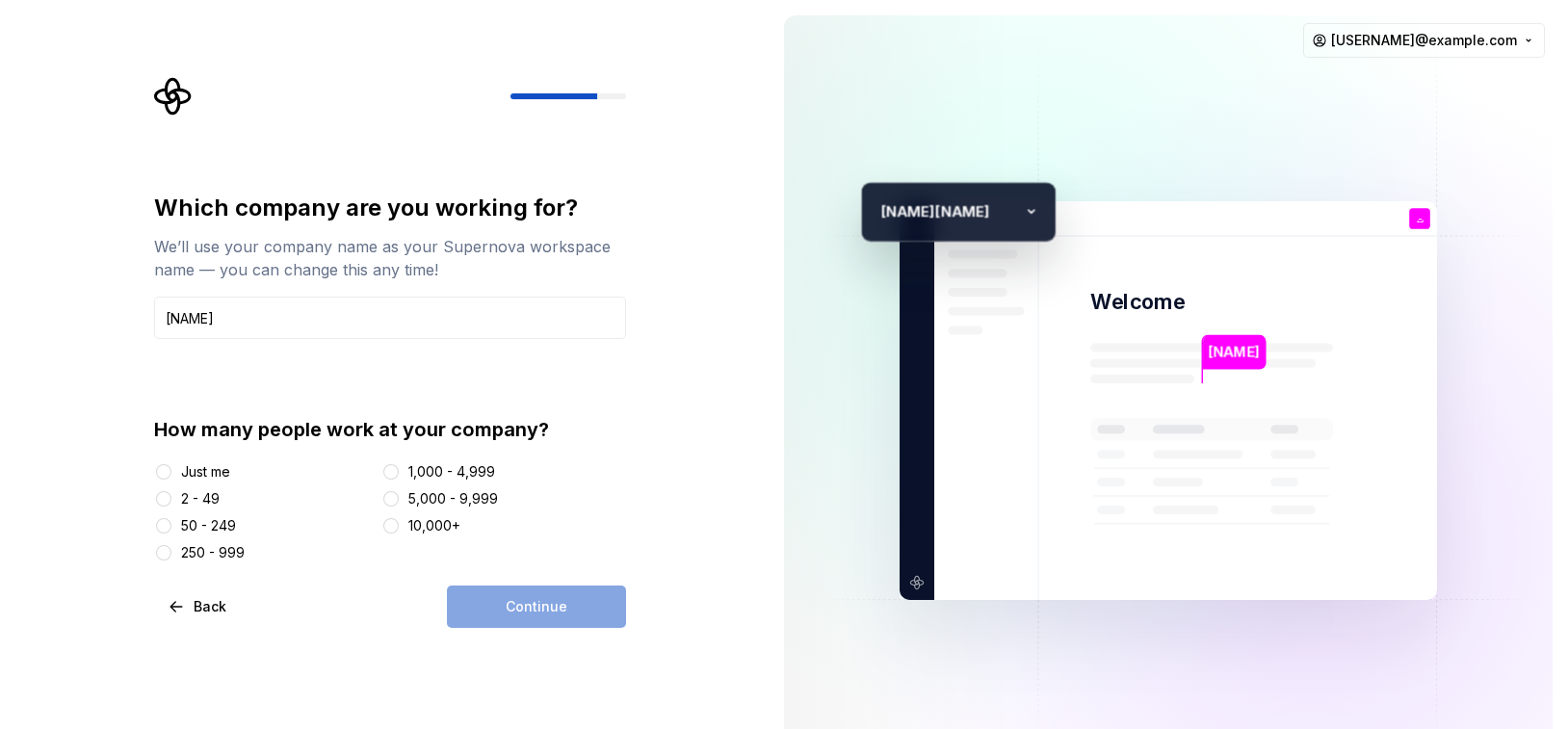 click at bounding box center (164, 472) 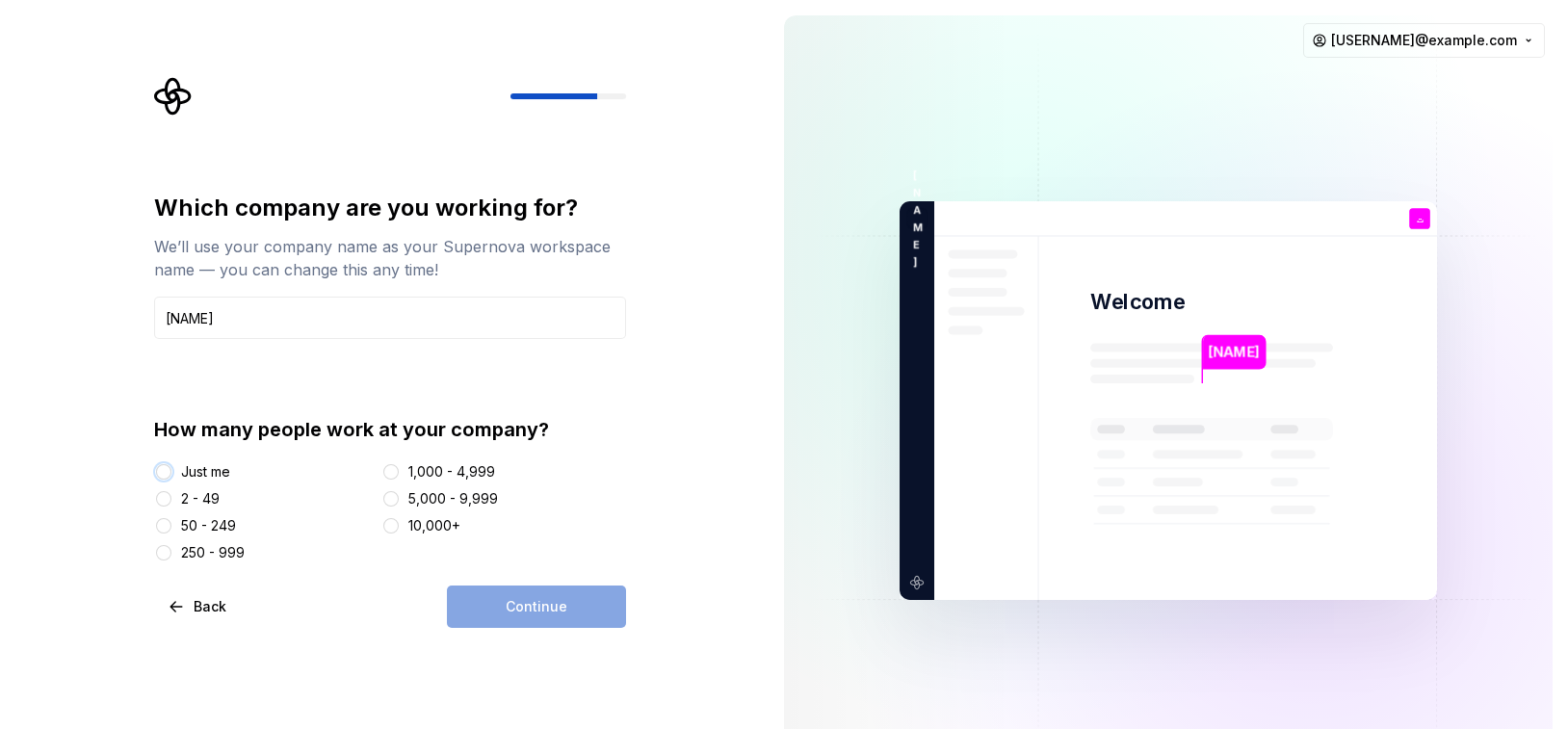 click on "Just me" at bounding box center [164, 472] 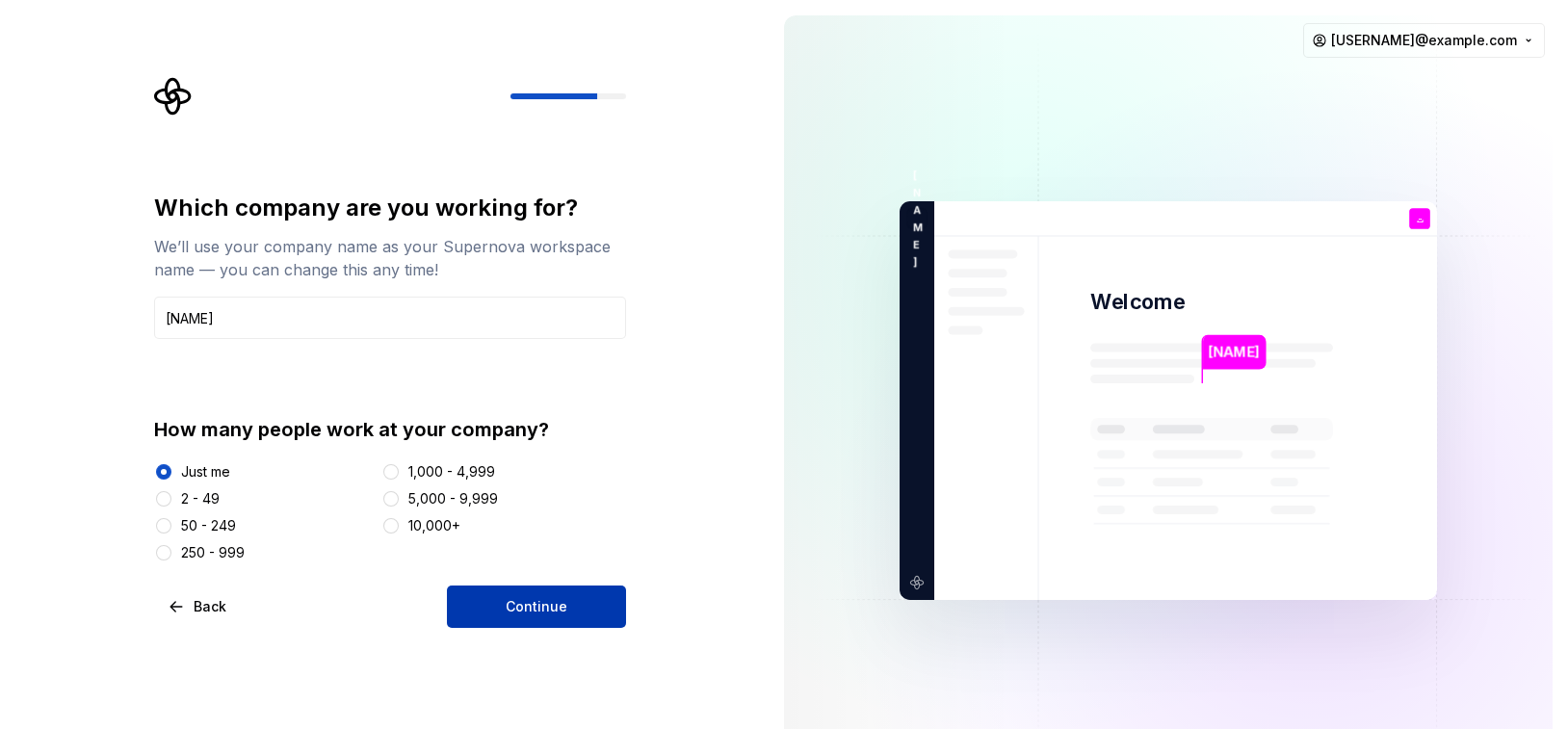 click on "Continue" at bounding box center (536, 607) 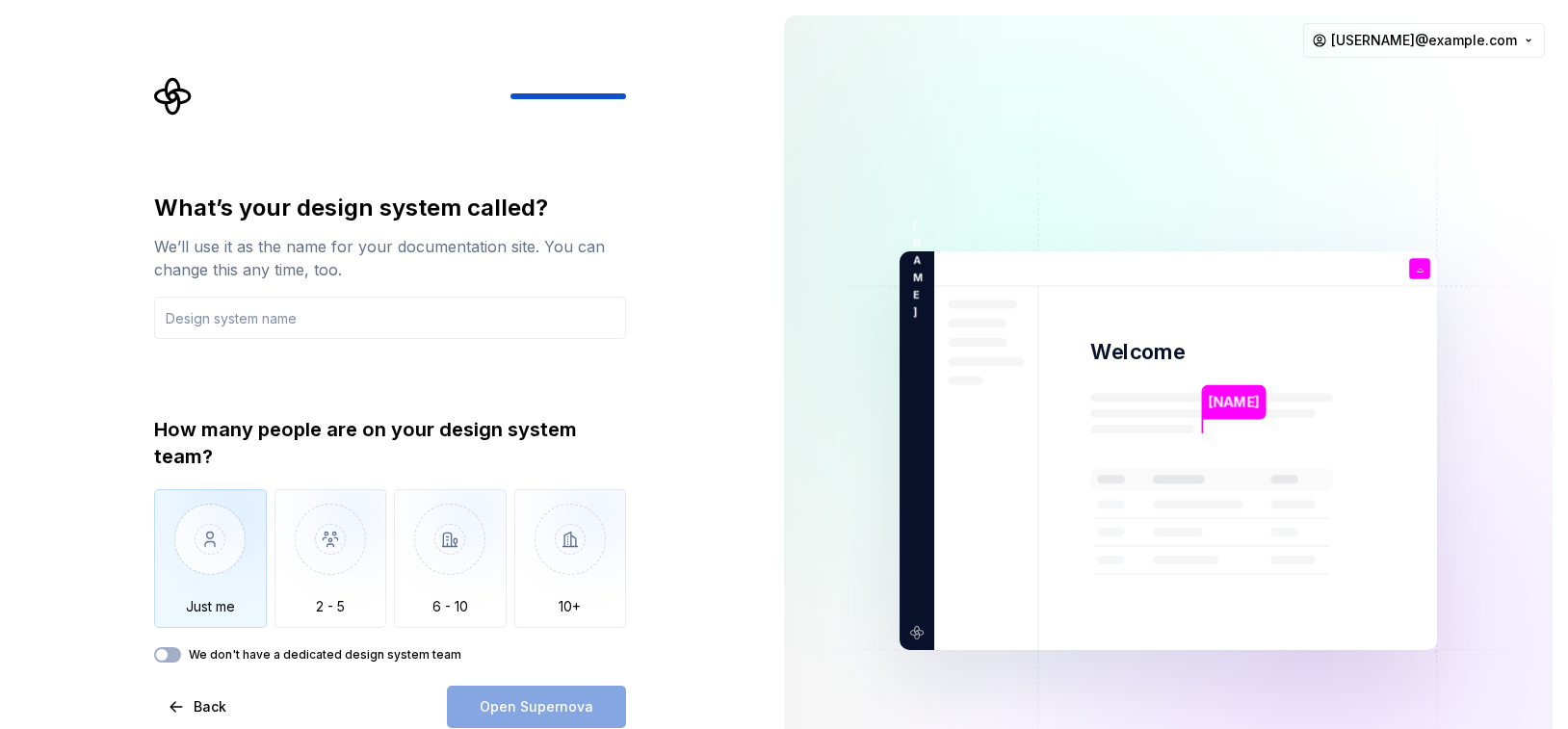 click at bounding box center (210, 554) 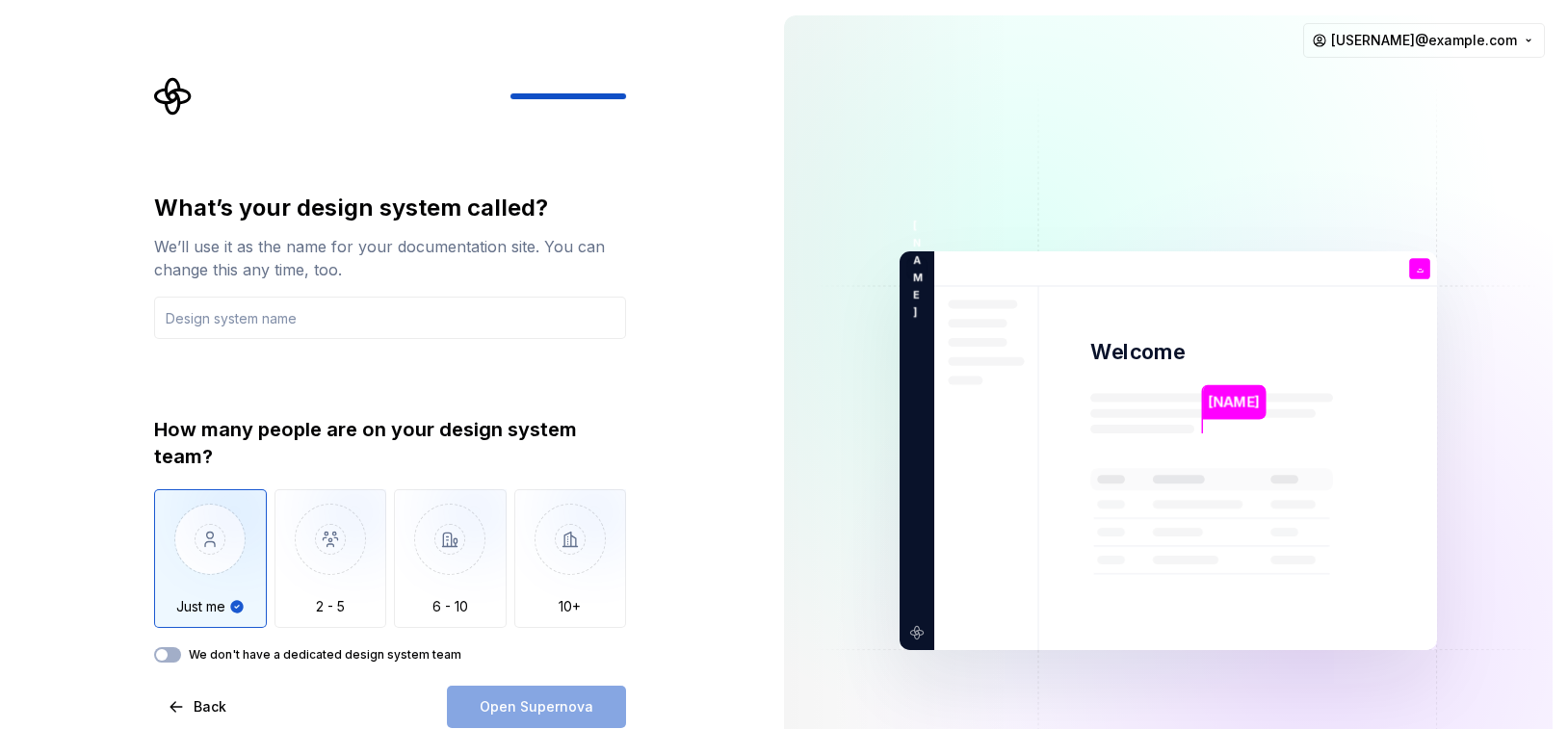 click on "Open Supernova" at bounding box center [536, 707] 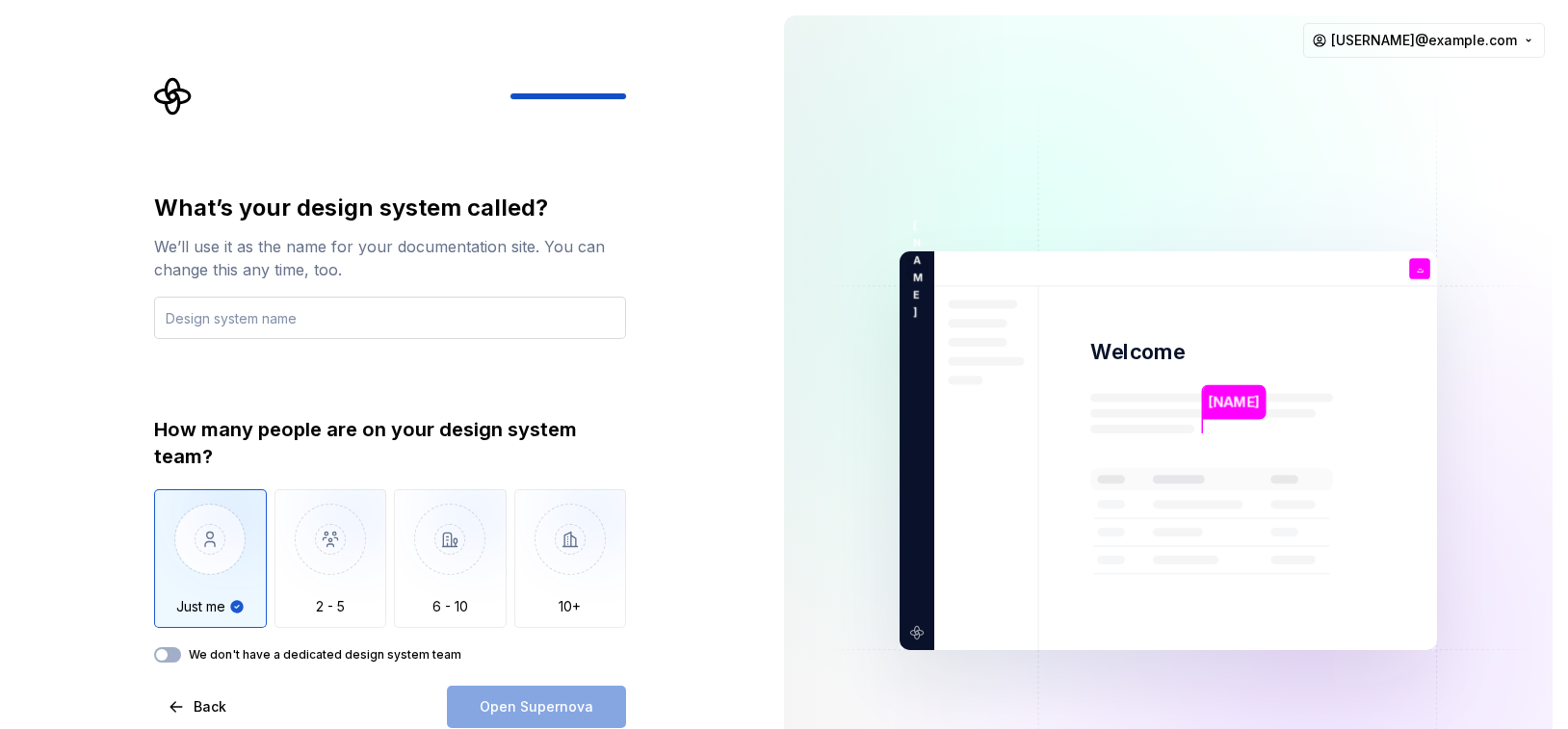 click at bounding box center [390, 318] 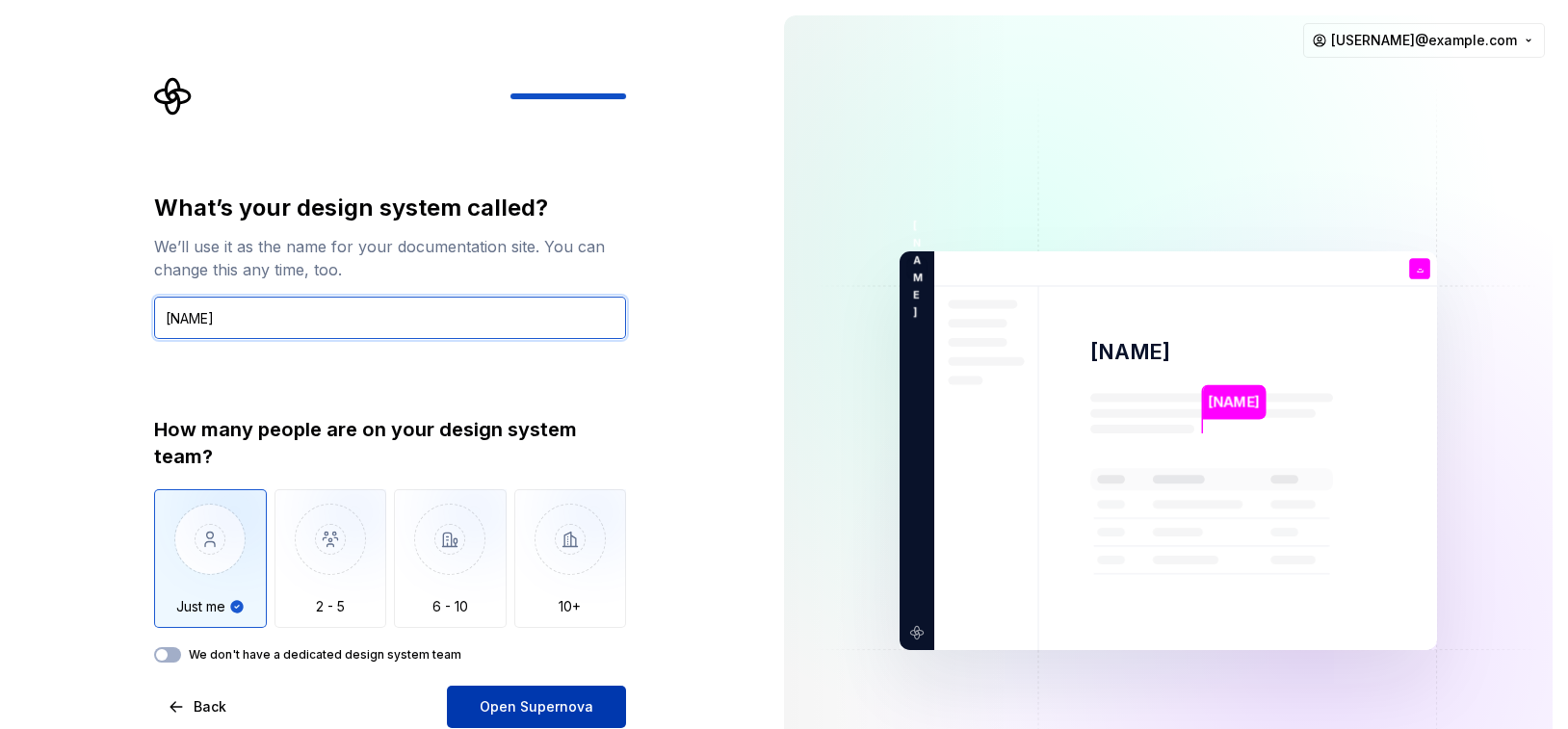 type on "[NAME]" 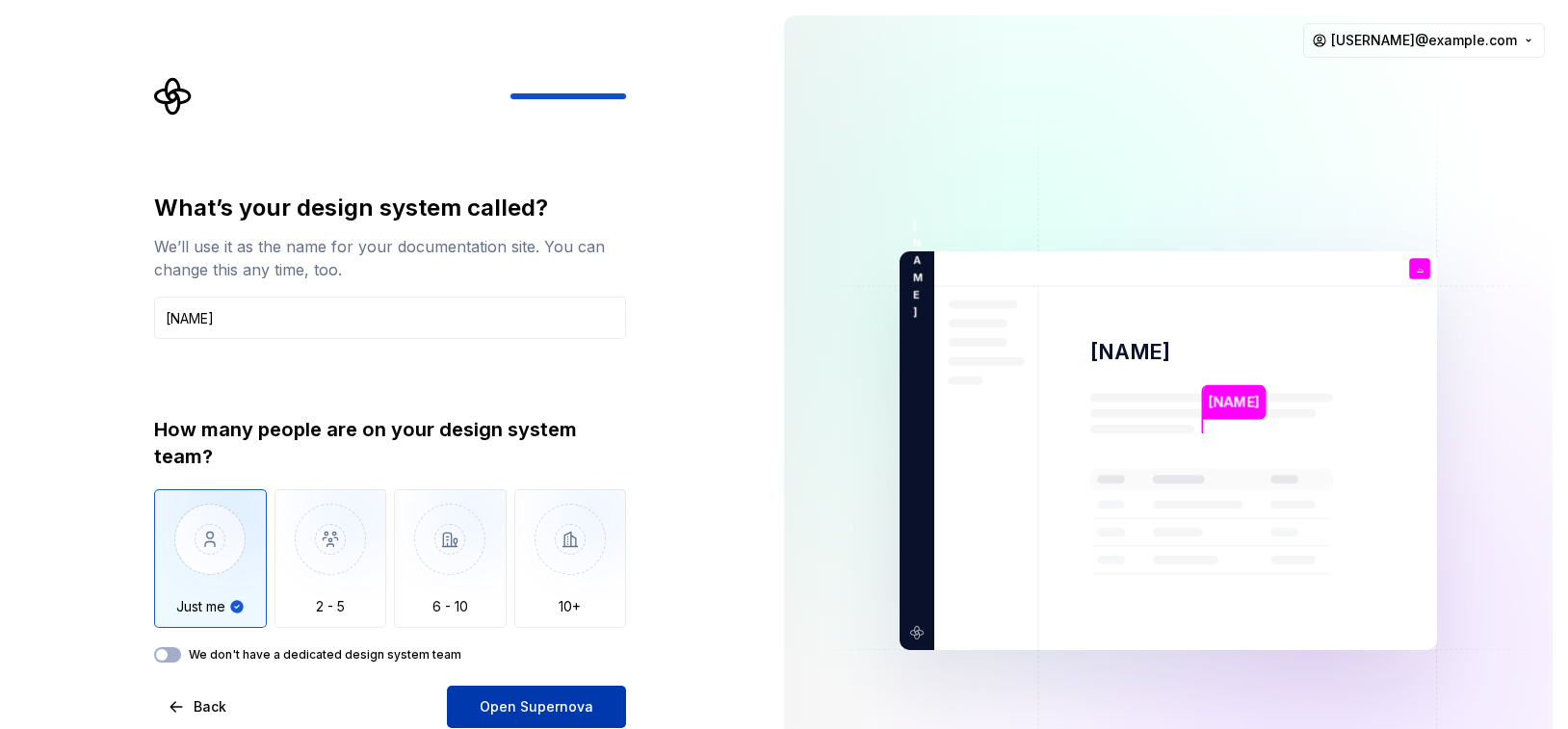 click on "Open Supernova" at bounding box center (536, 707) 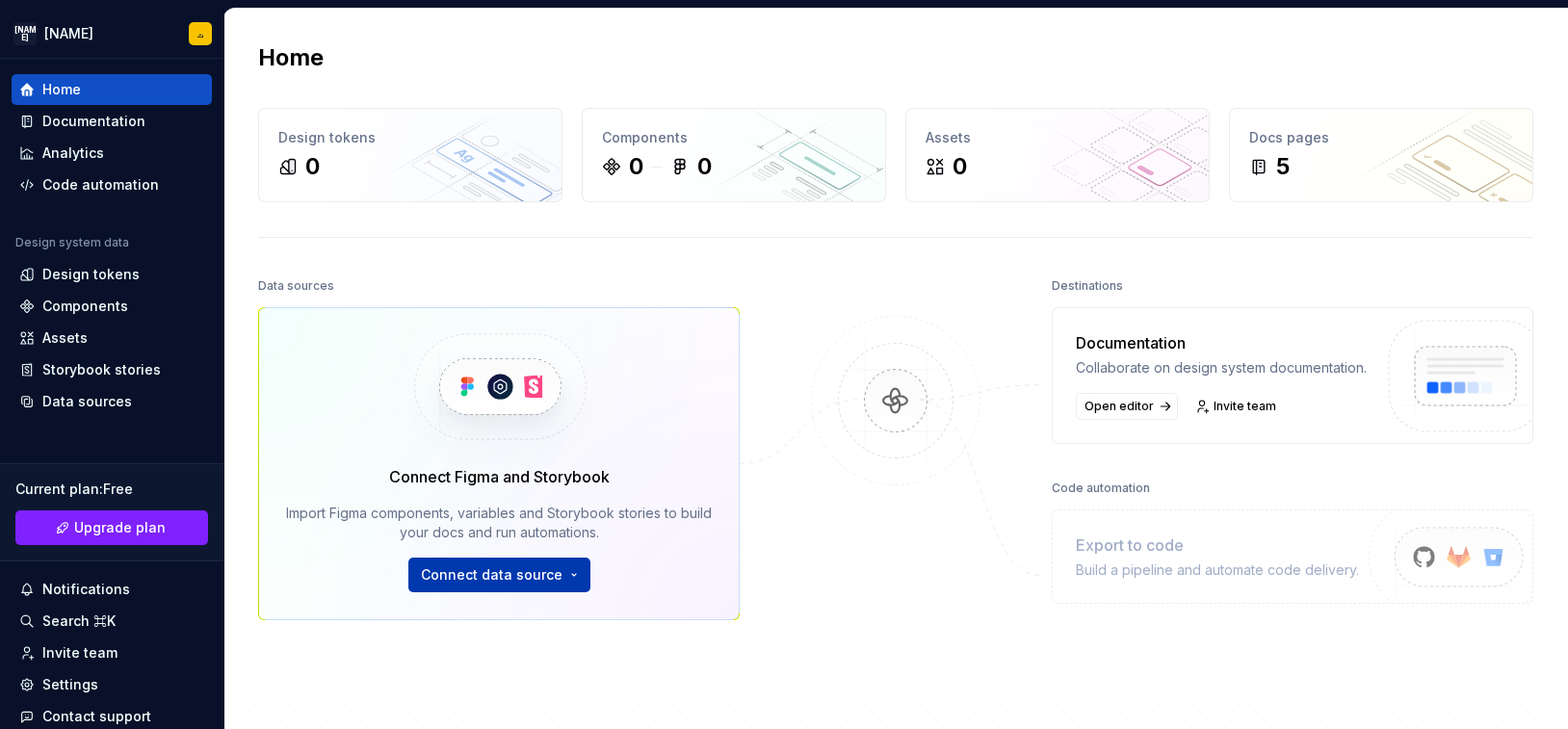 click on "[NAME] [LASTNAME] Home Documentation Analytics Code automation Design system data Design tokens Components Assets Storybook stories Data sources Current plan : Free Upgrade plan Notifications Search ⌘K Invite team Settings Contact support Help Home Design tokens 0 Components 0 0 Assets 0 Docs pages 5 Data sources Connect Figma and Storybook Import Figma components, variables and Storybook stories to build your docs and run automations. Connect data source Destinations Documentation Collaborate on design system documentation. Open editor Invite team Code automation Export to code Build a pipeline and automate code delivery. Product documentation Learn how to build, manage and maintain design systems in smarter ways. Developer documentation Start delivering your design choices to your codebases right away. Join our Slack community Connect and learn with other design system practitioners." at bounding box center [784, 364] 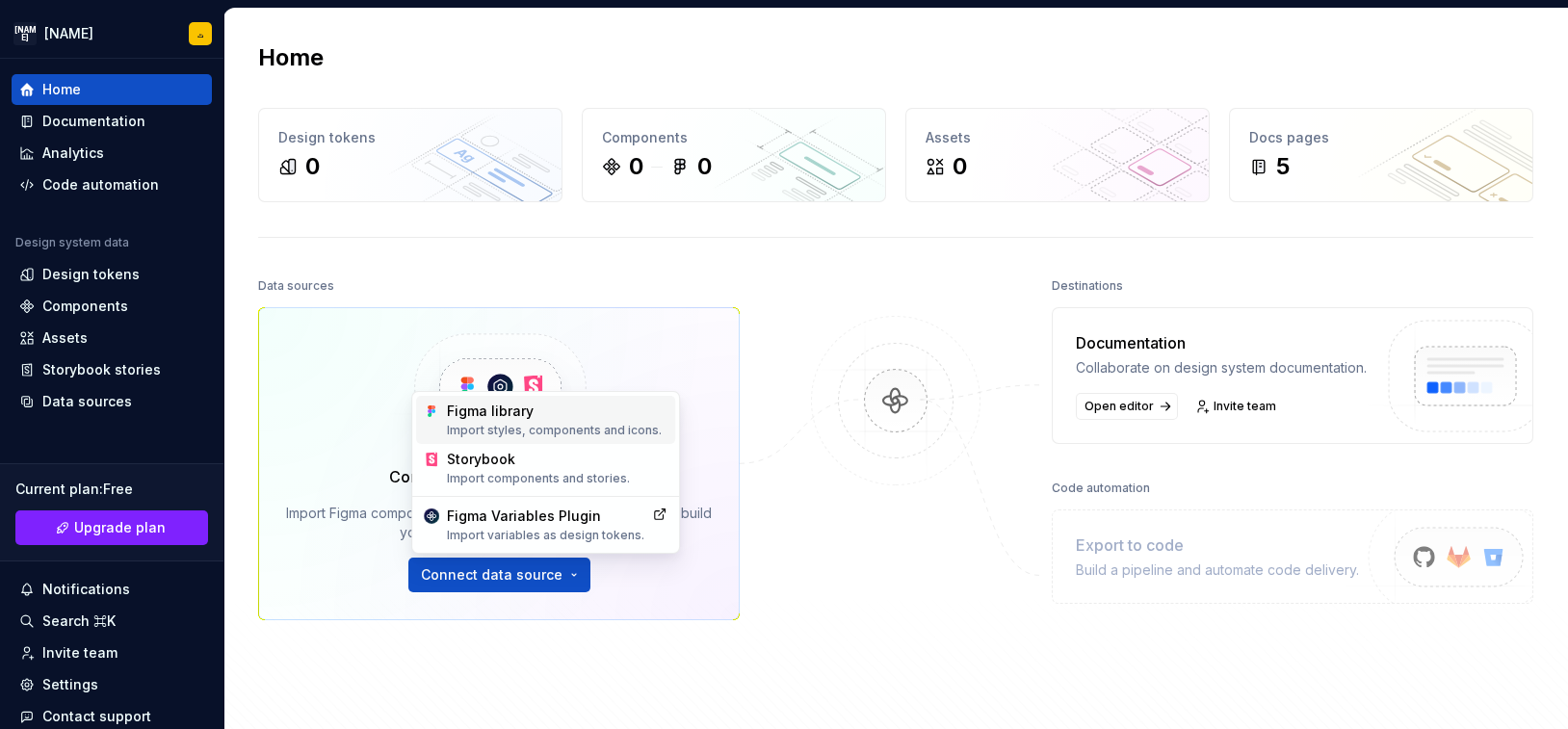 click on "Figma library Import styles, components and icons." at bounding box center (557, 420) 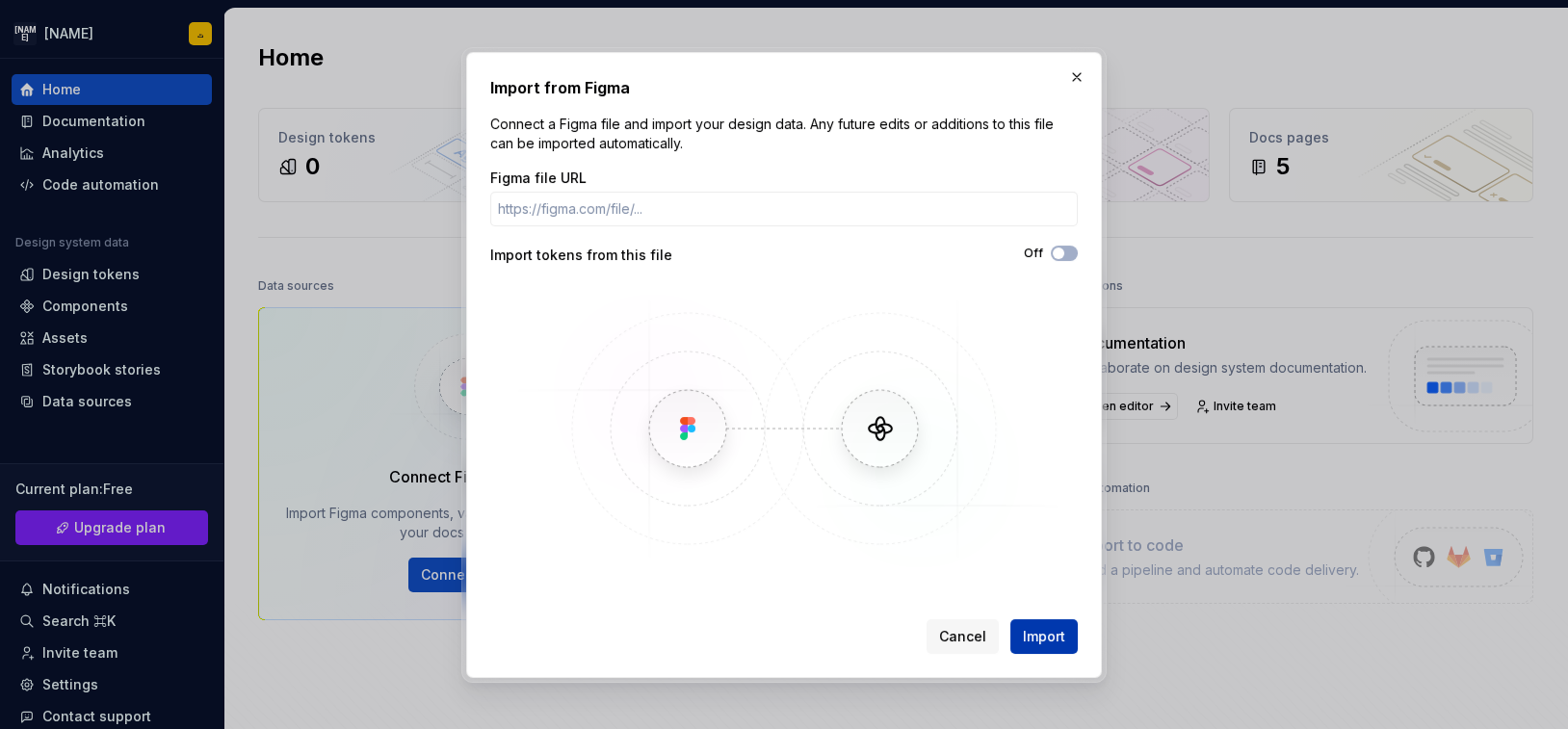 click on "Import" at bounding box center (1044, 637) 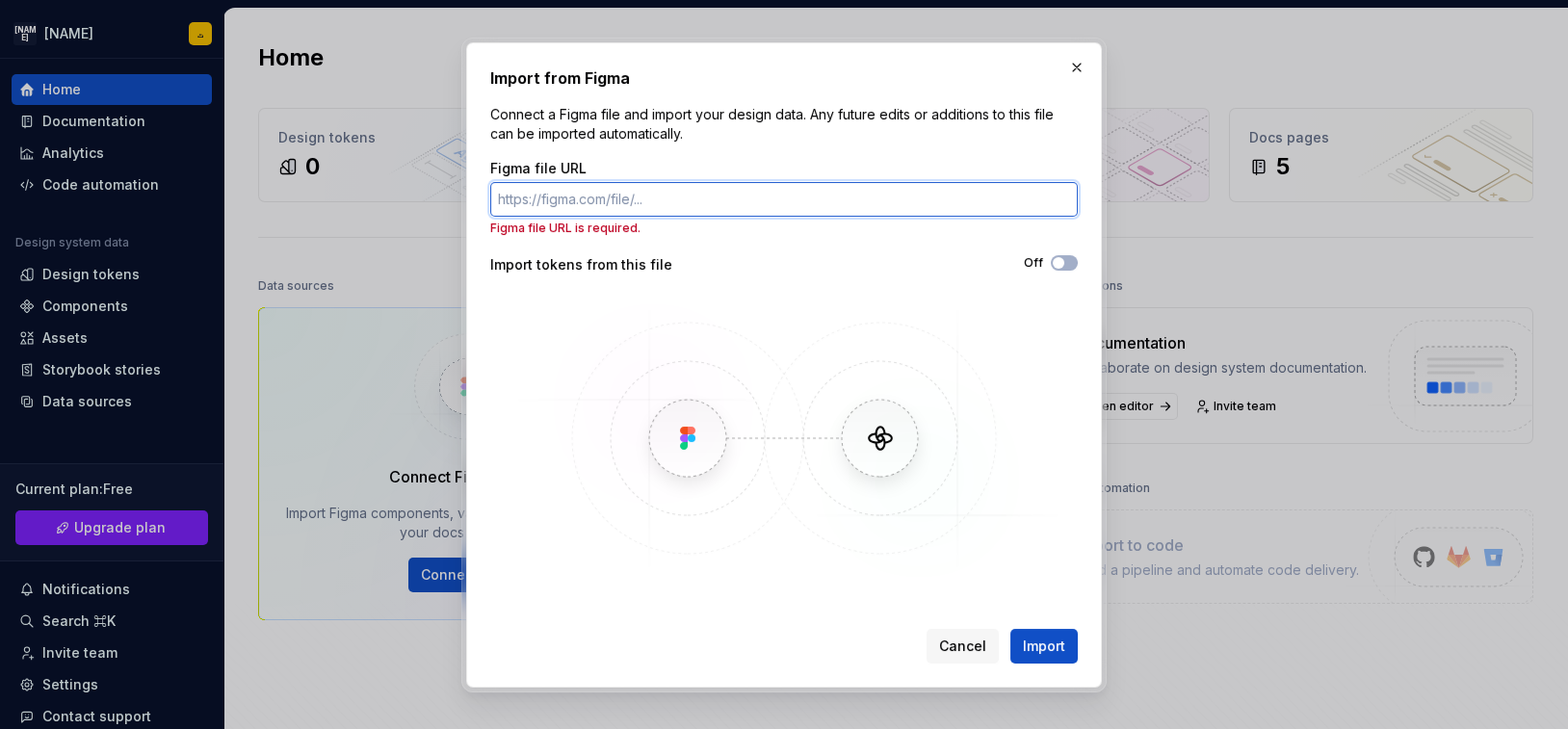 click on "Figma file URL" at bounding box center (784, 199) 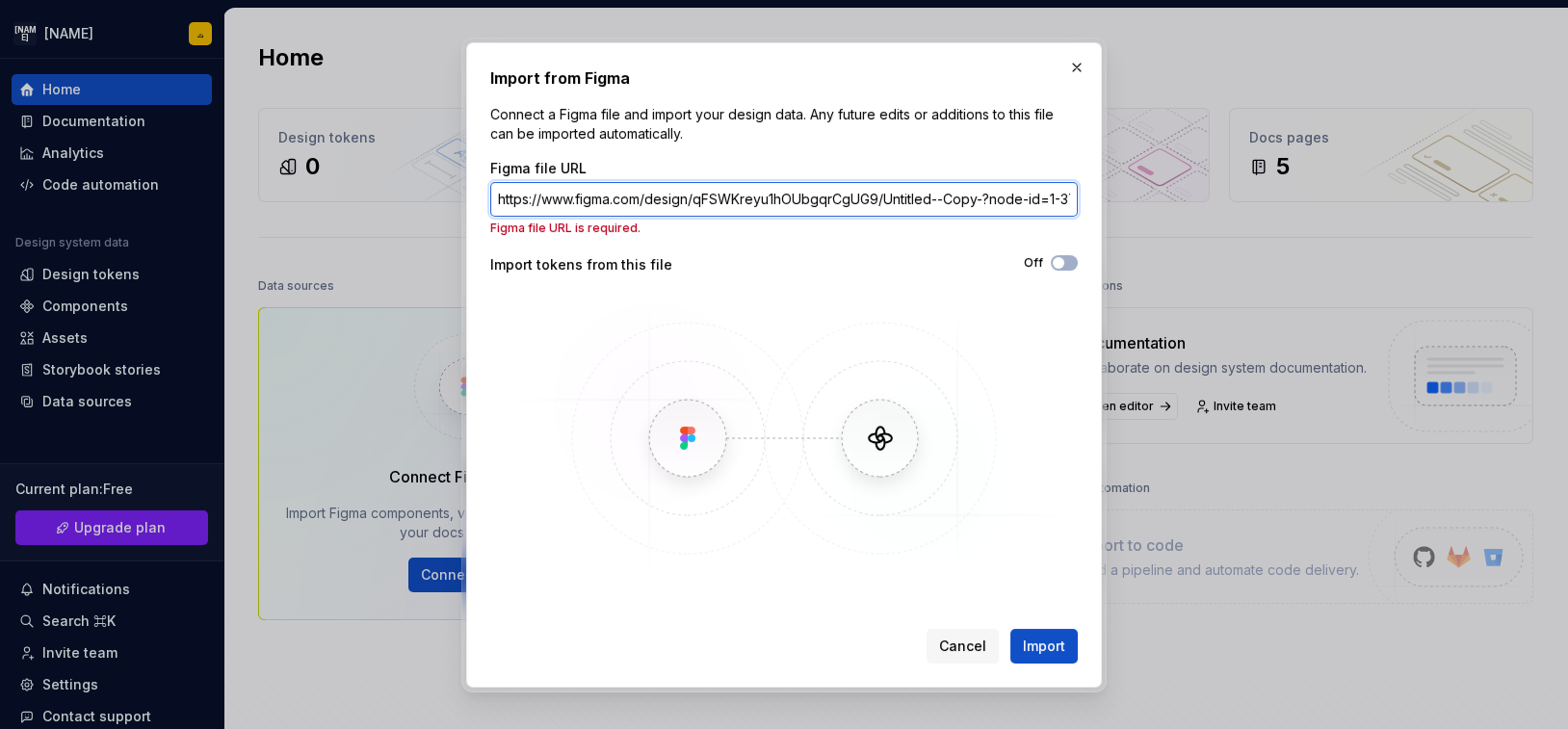 scroll, scrollTop: 0, scrollLeft: 198, axis: horizontal 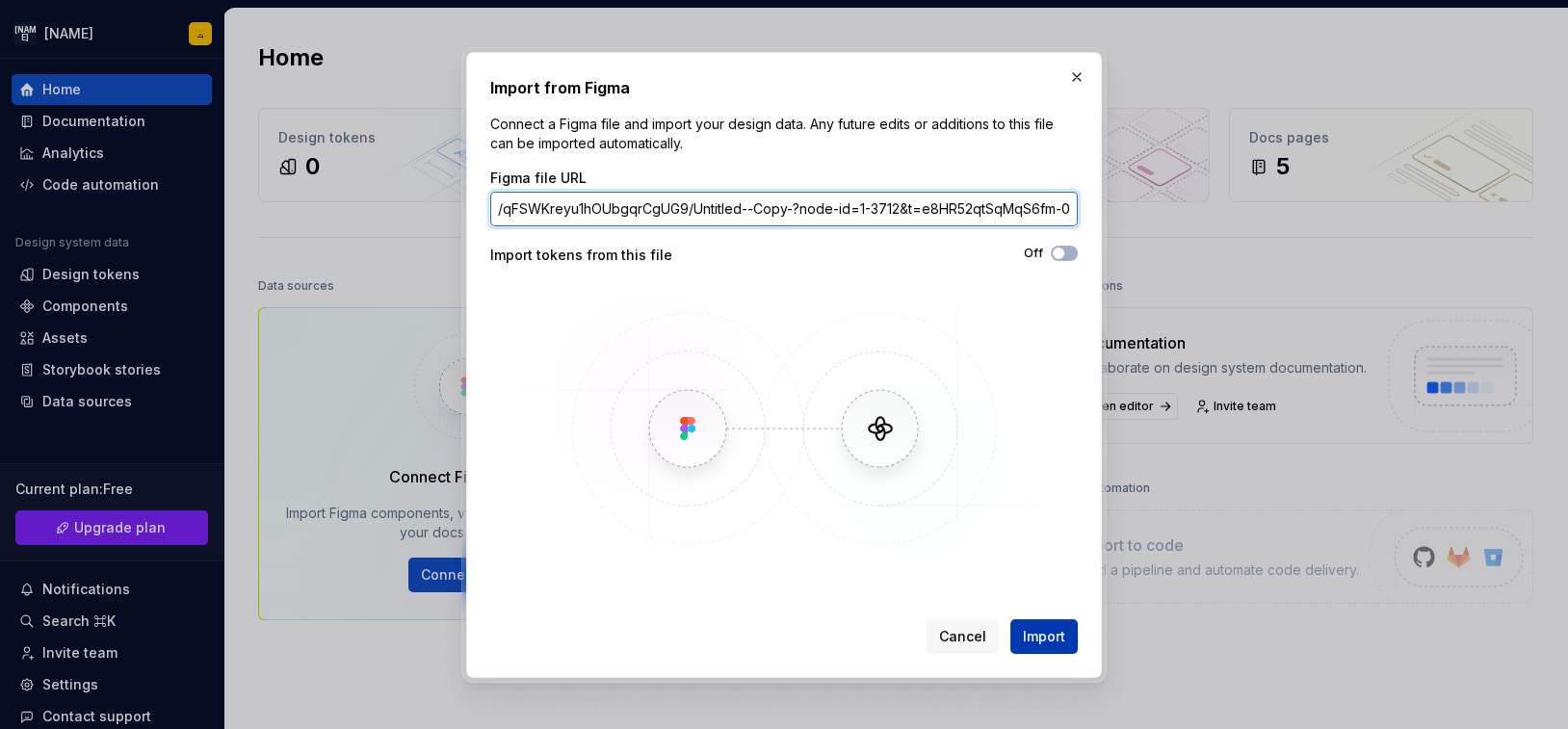 type on "https://www.figma.com/design/qFSWKreyu1hOUbgqrCgUG9/Untitled--Copy-?node-id=1-3712&t=e8HR52qtSqMqS6fm-0" 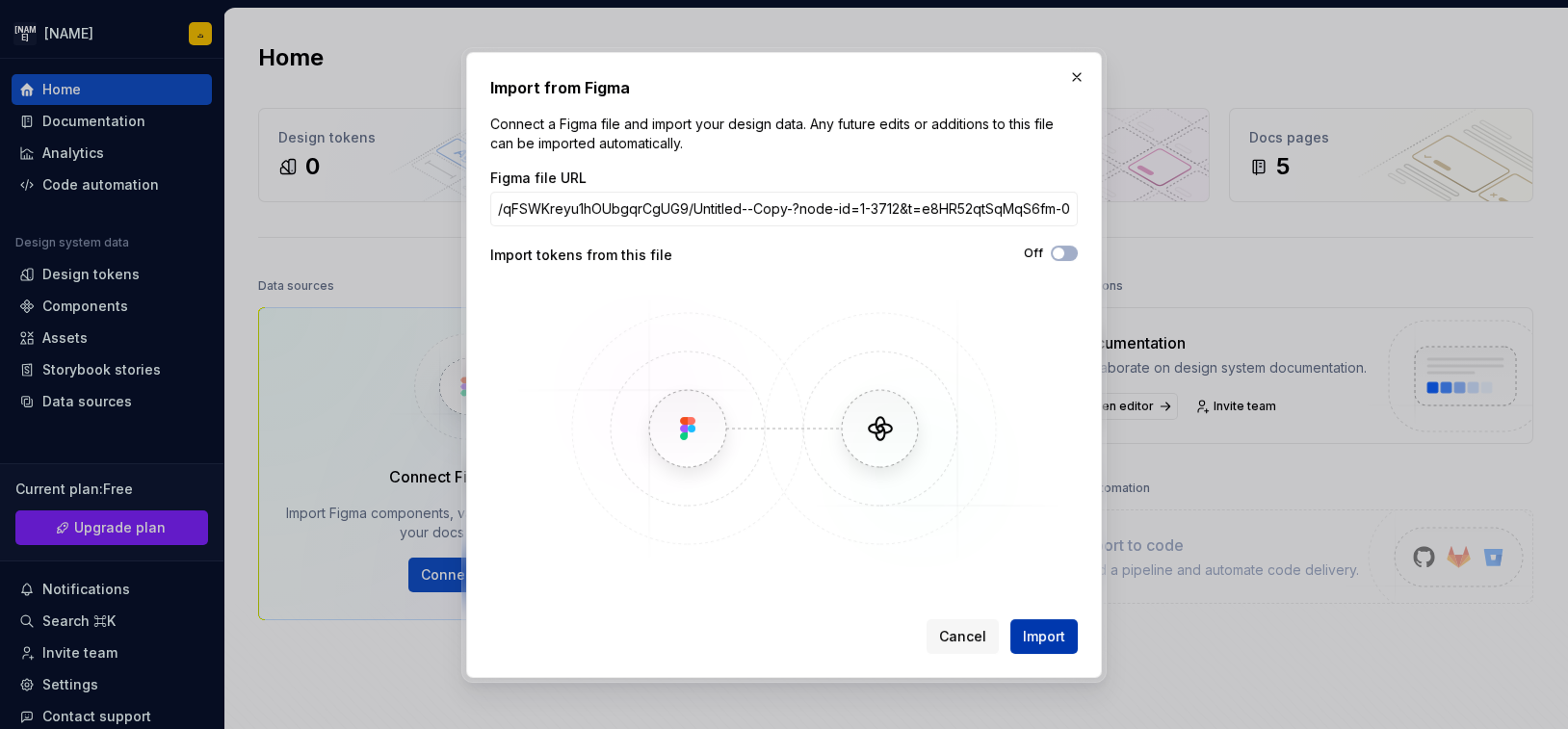 click on "Import" at bounding box center [1044, 637] 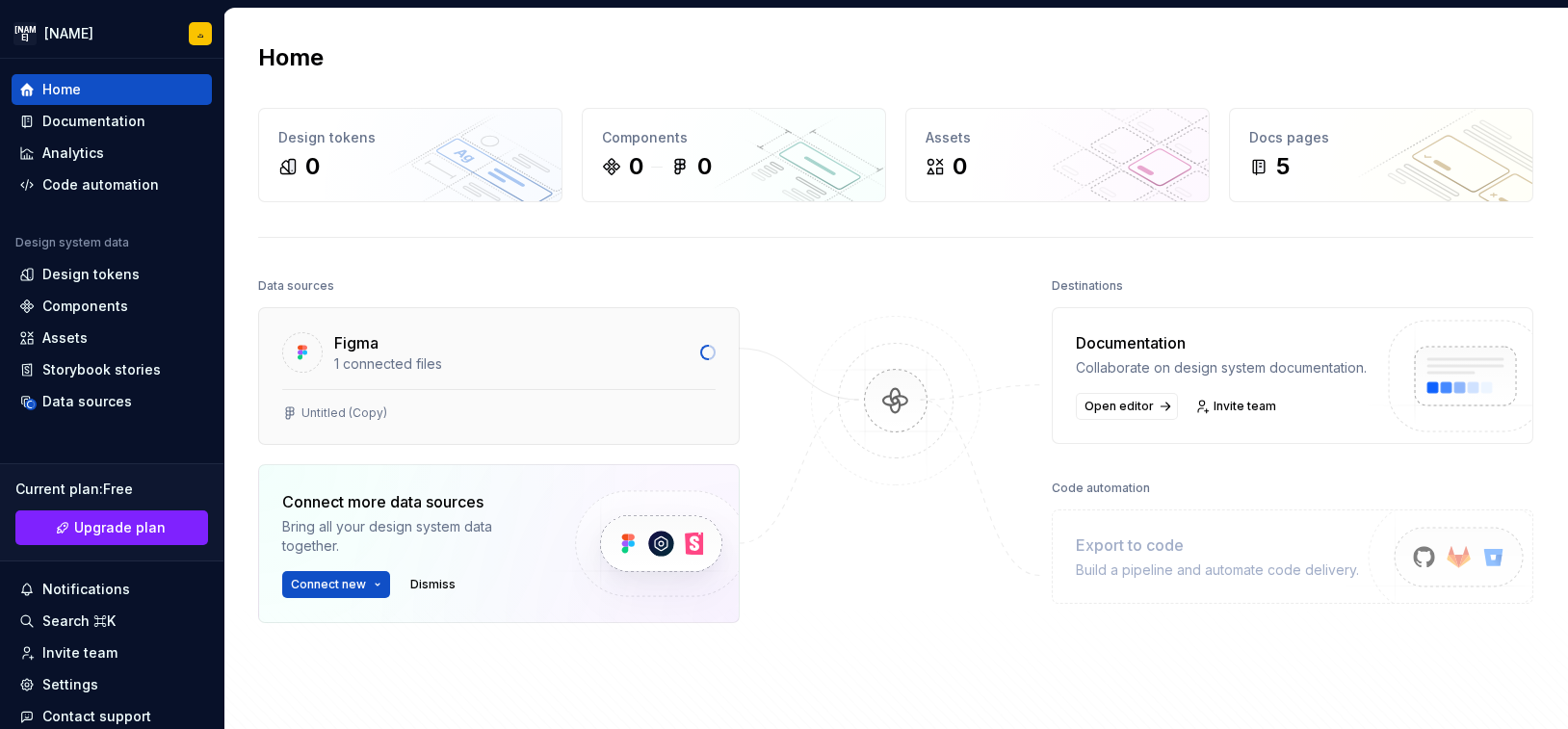 click on "Untitled (Copy)" at bounding box center [344, 413] 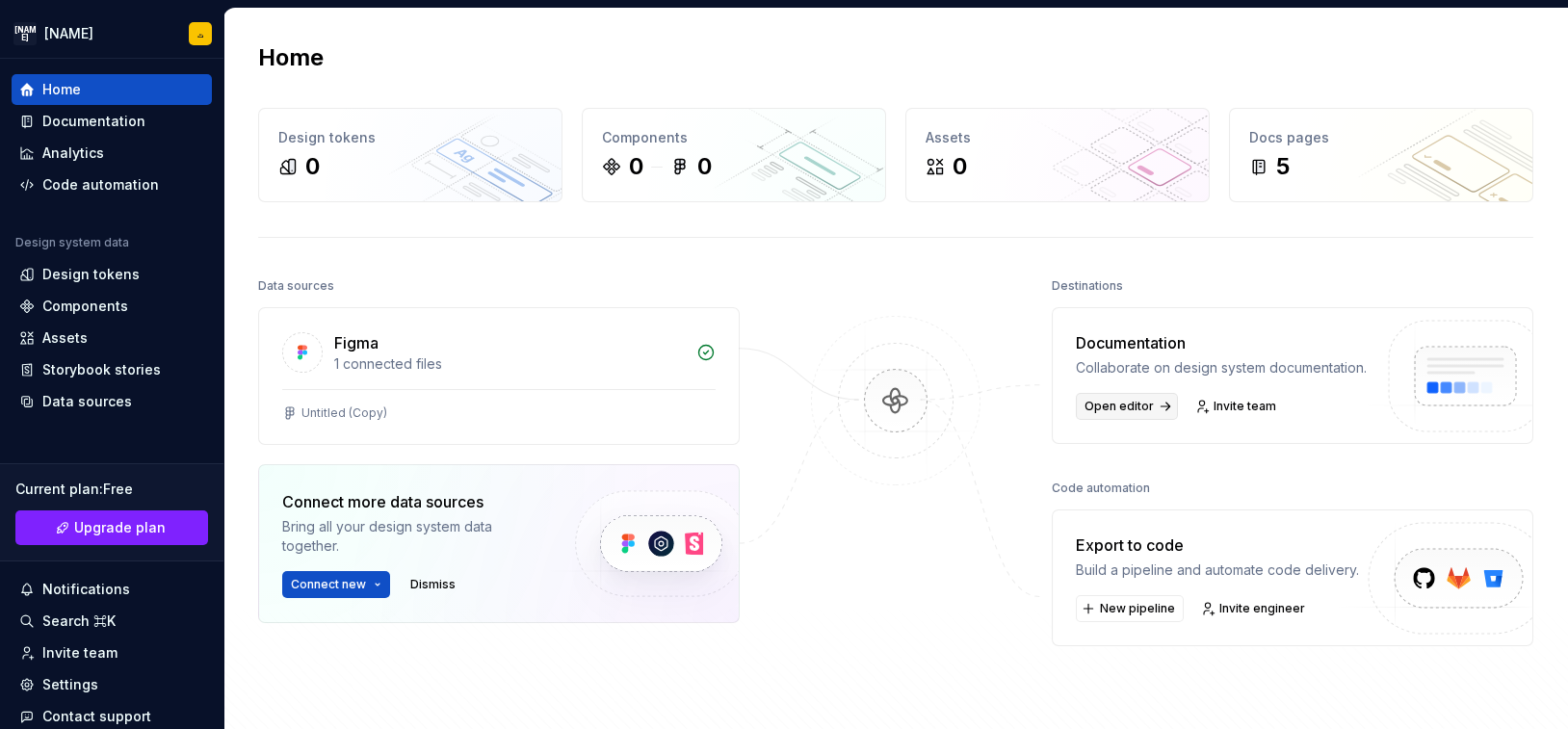 click on "Open editor" at bounding box center [1119, 406] 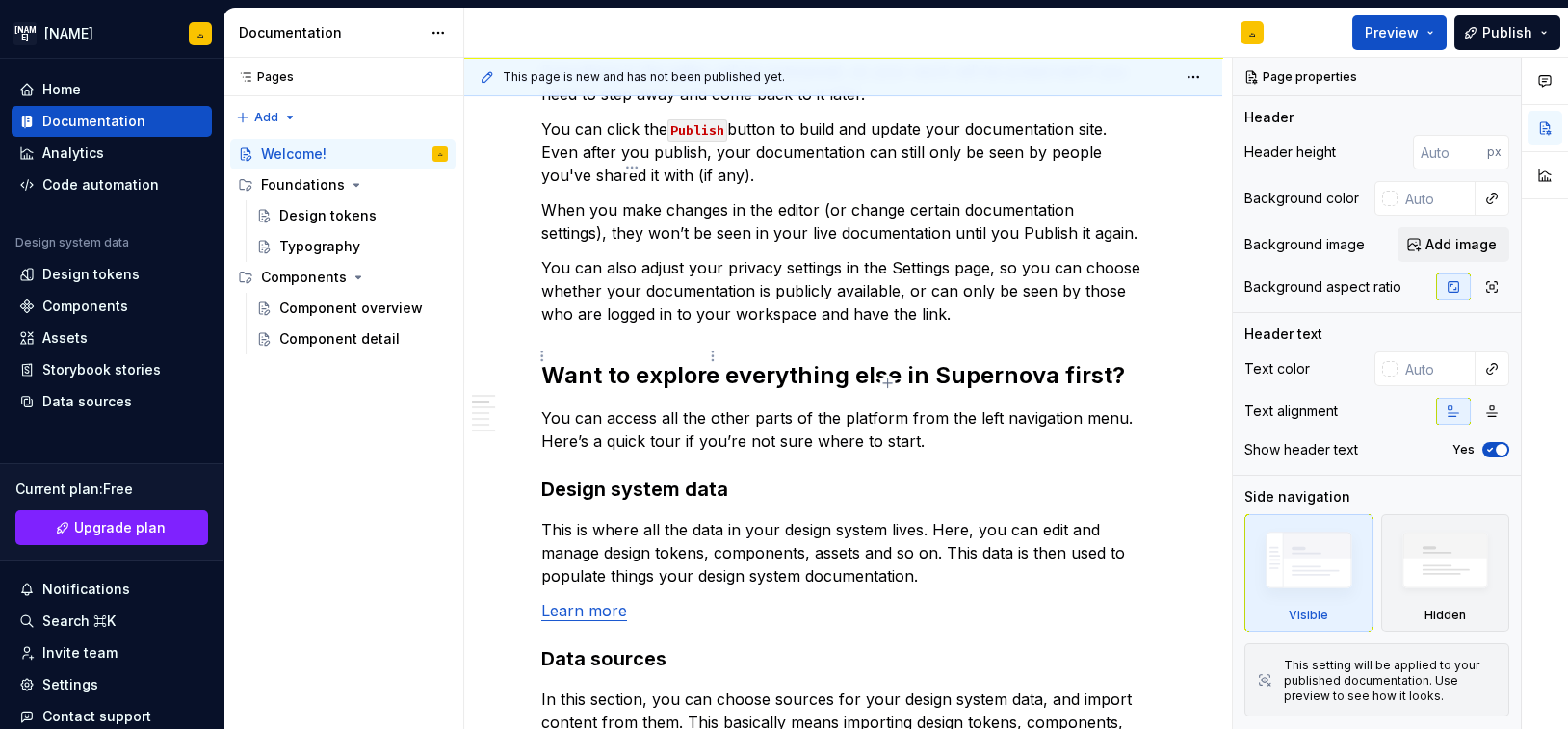 scroll, scrollTop: 0, scrollLeft: 0, axis: both 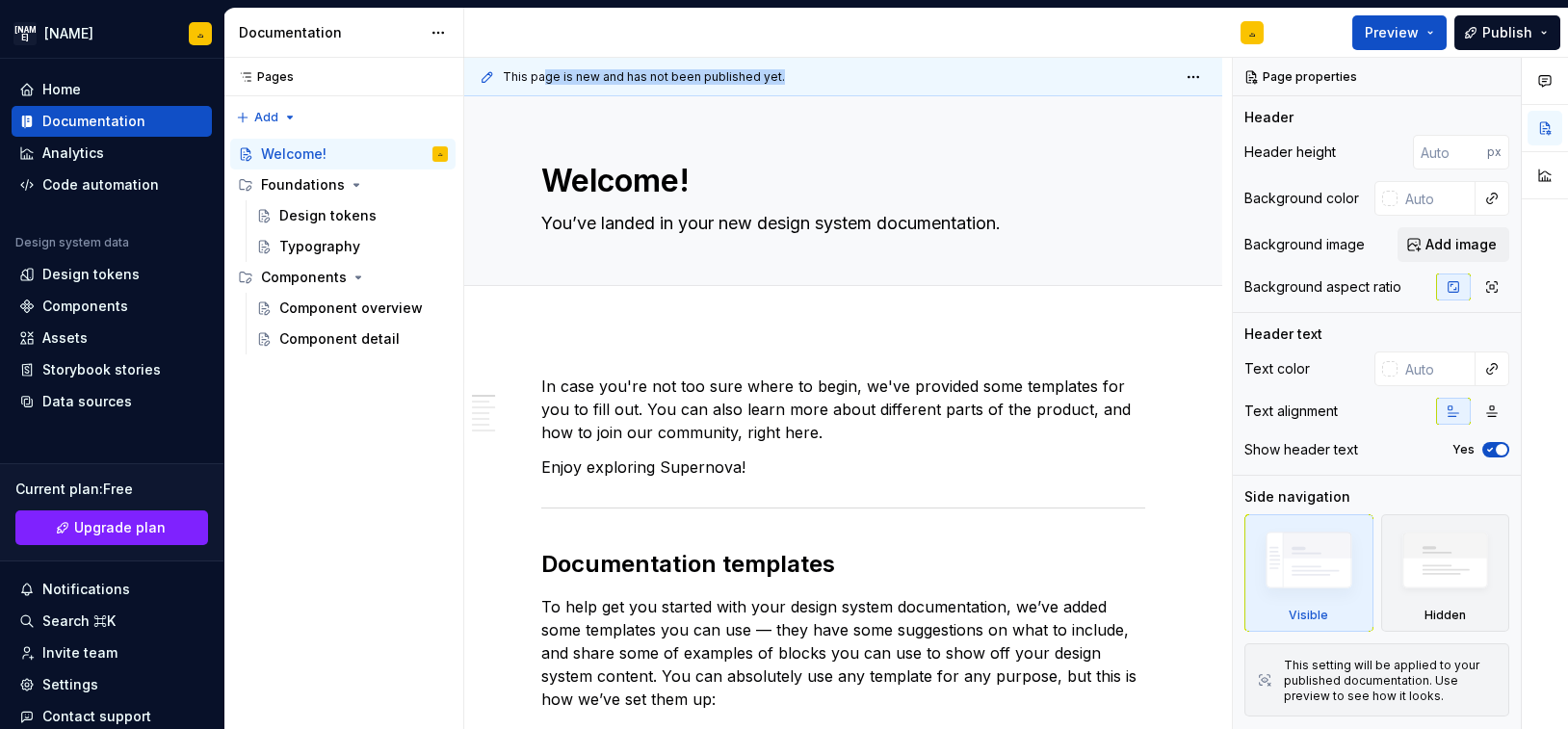 drag, startPoint x: 773, startPoint y: 72, endPoint x: 540, endPoint y: 89, distance: 233.61935 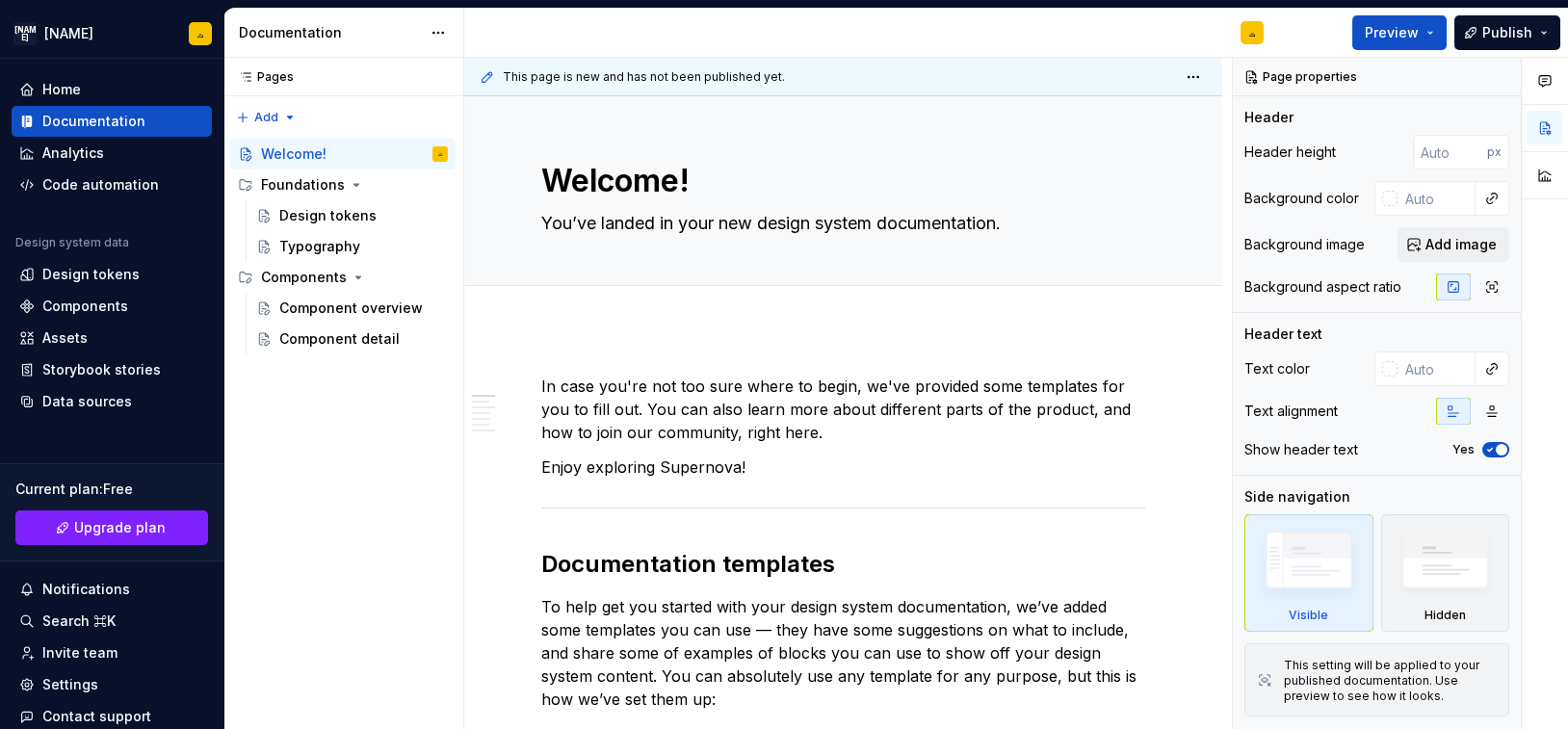 click on "This page is new and has not been published yet." at bounding box center (843, 77) 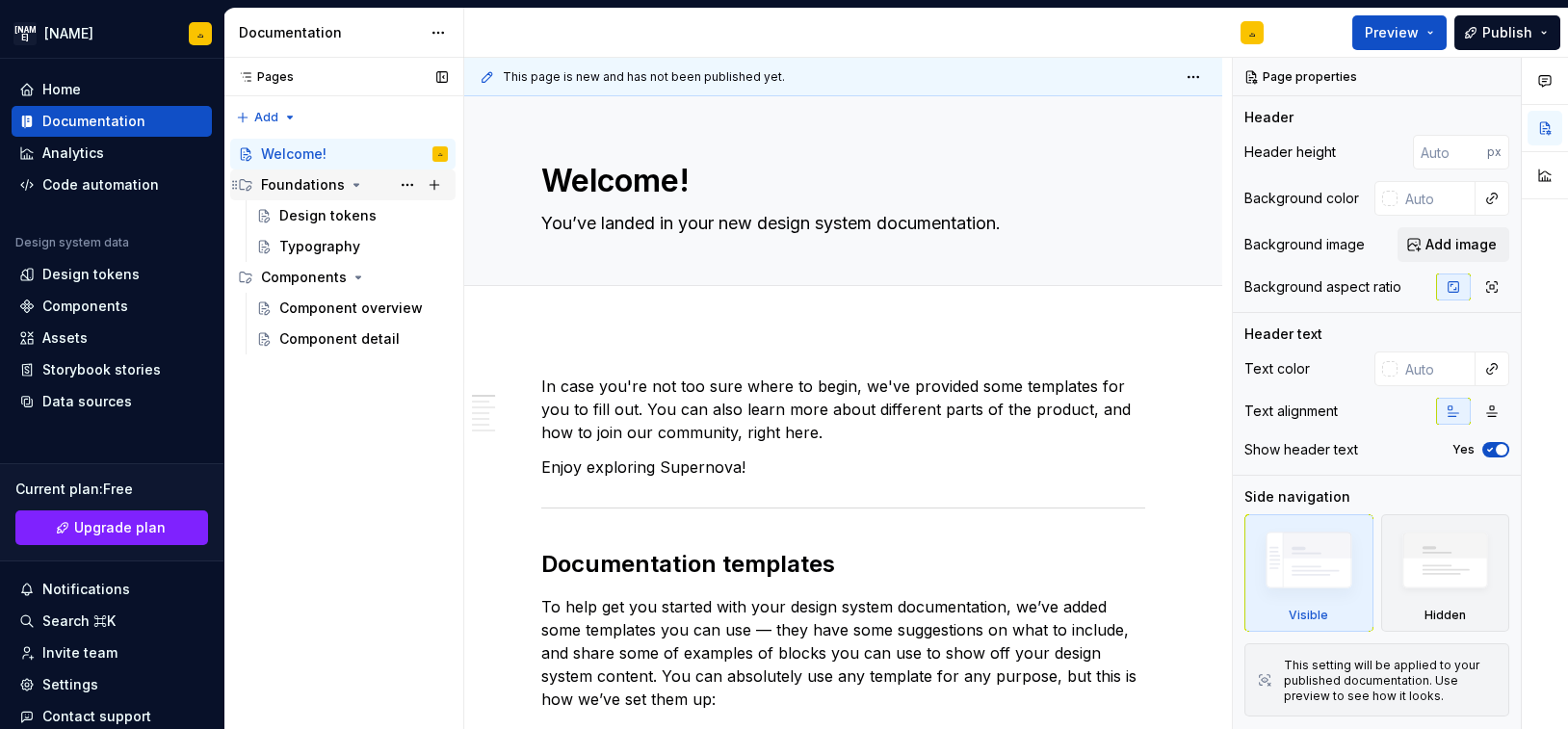 click 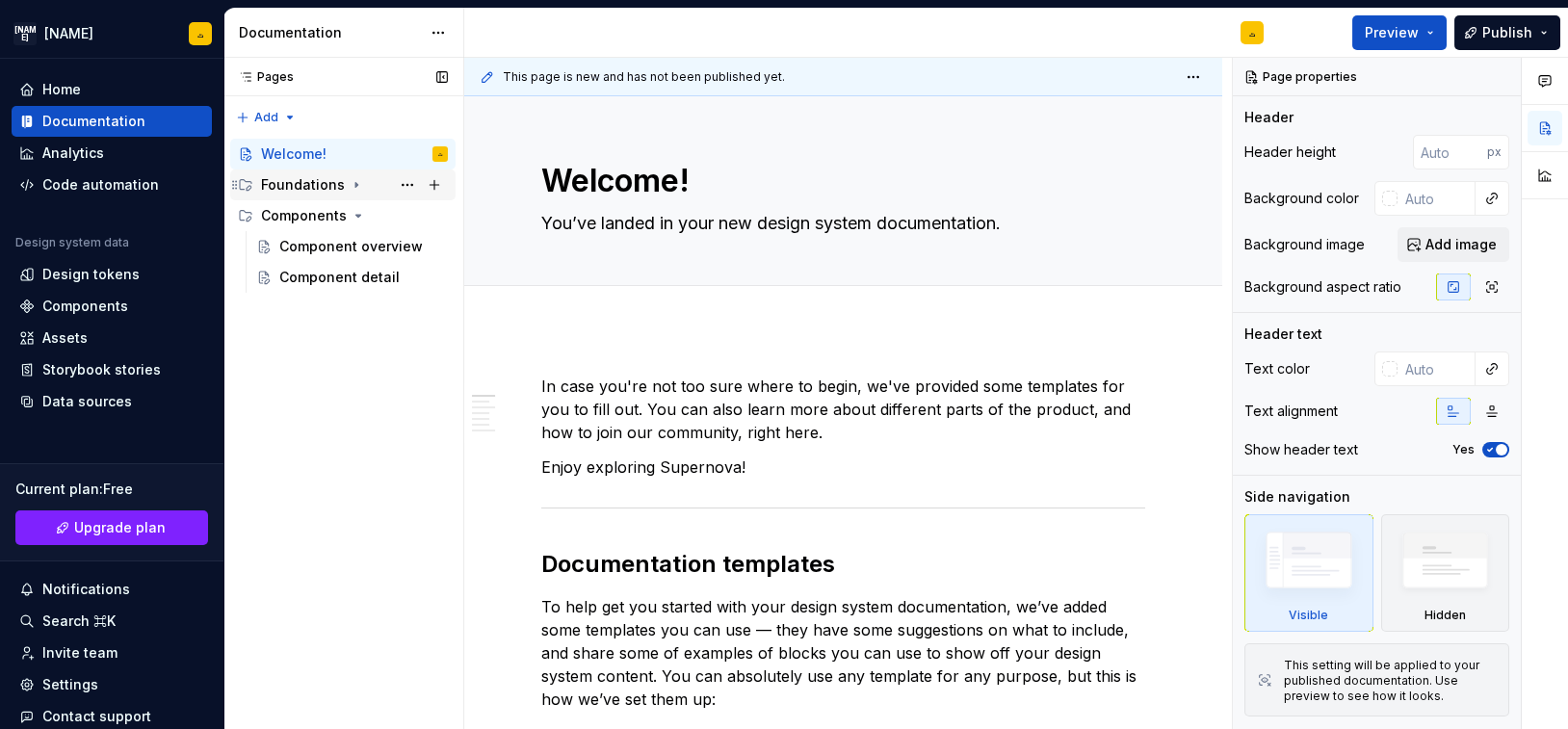 click 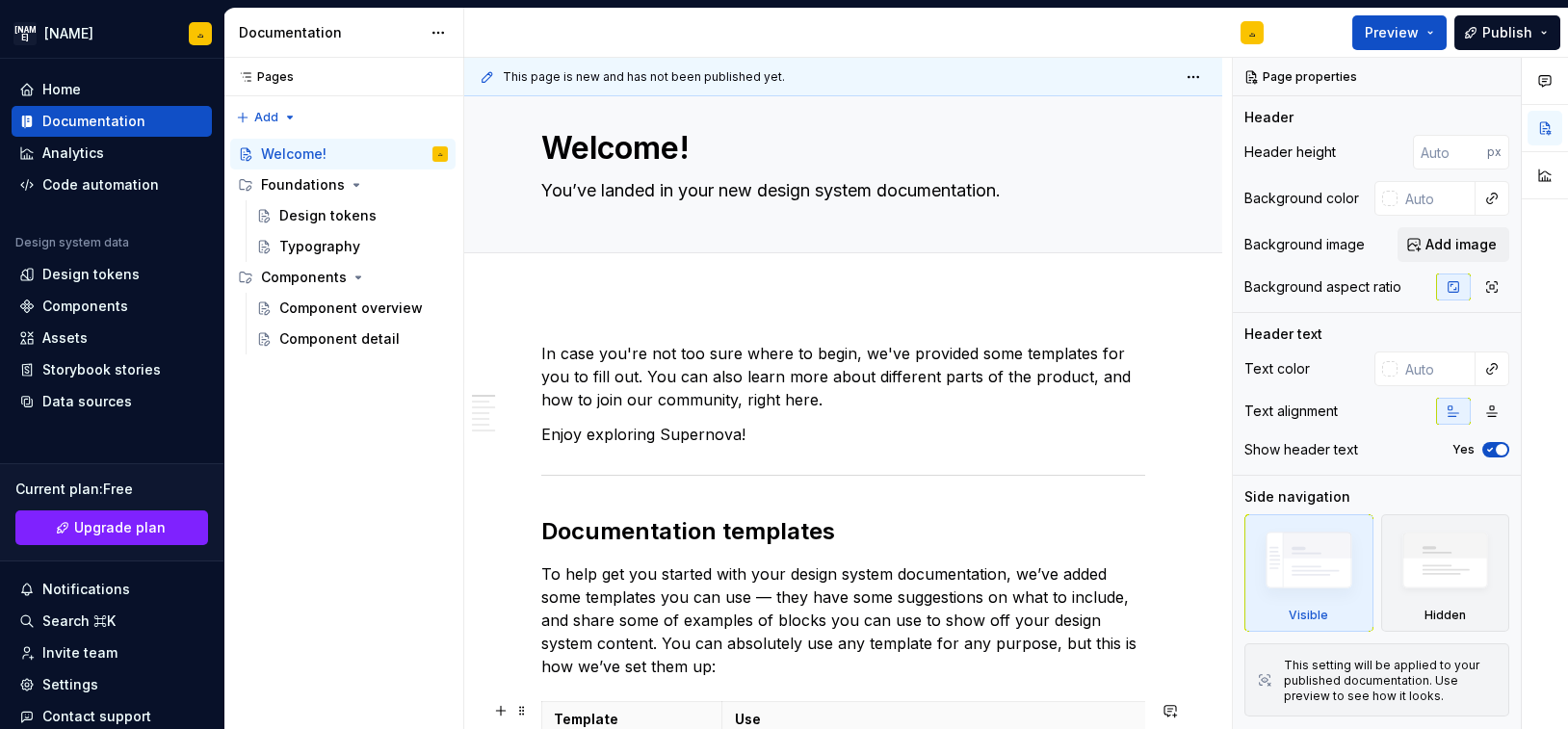 scroll, scrollTop: 0, scrollLeft: 0, axis: both 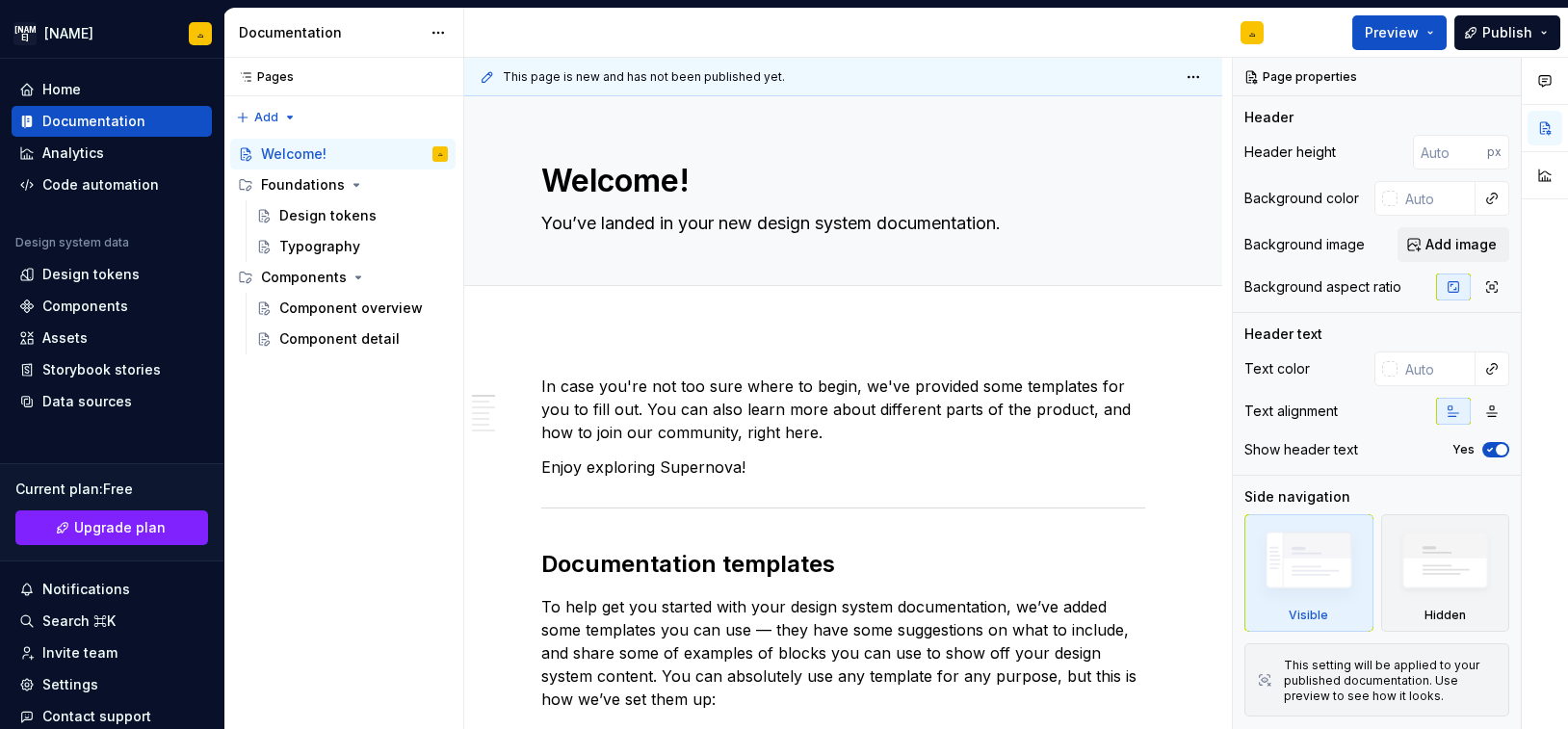type on "*" 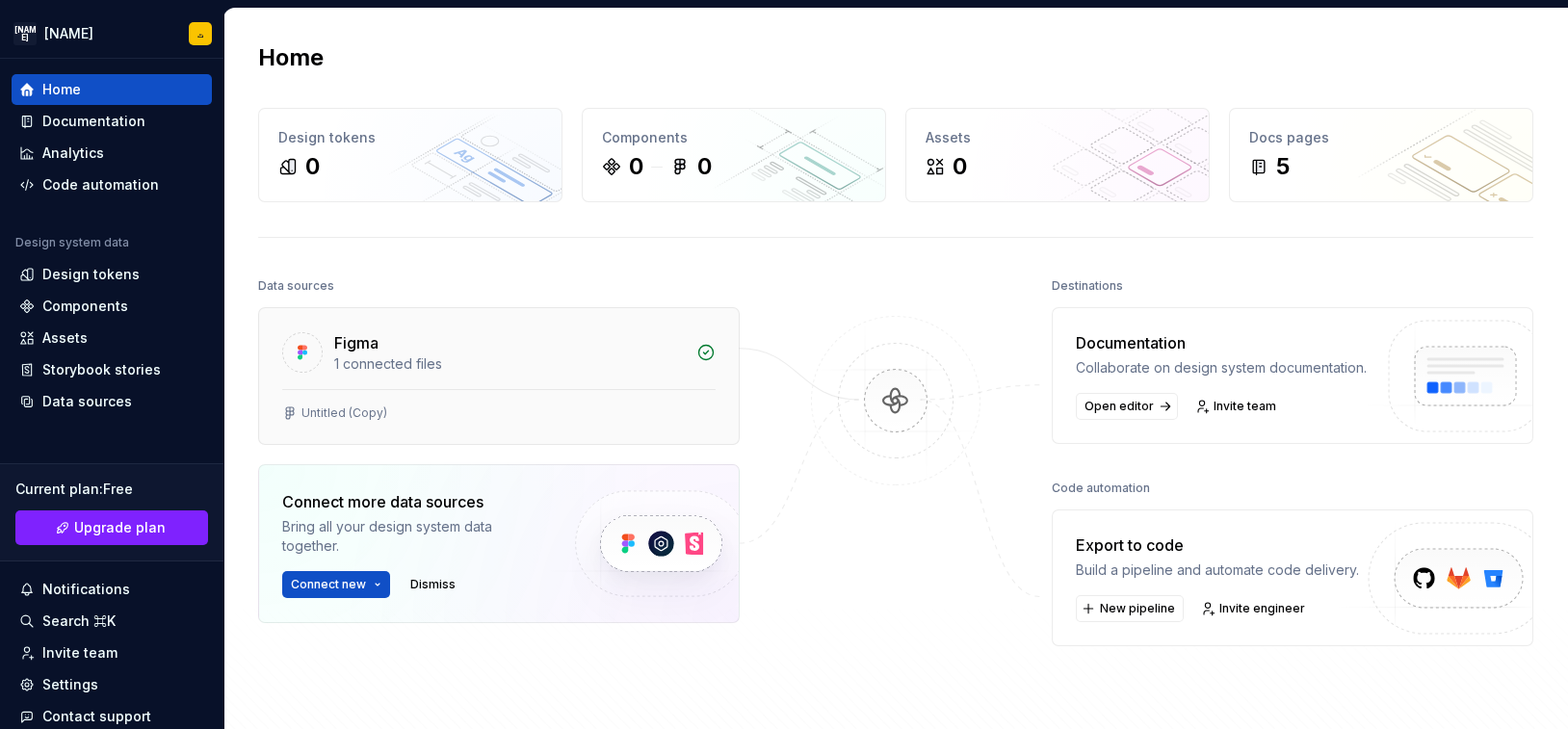click on "Figma" at bounding box center (510, 343) 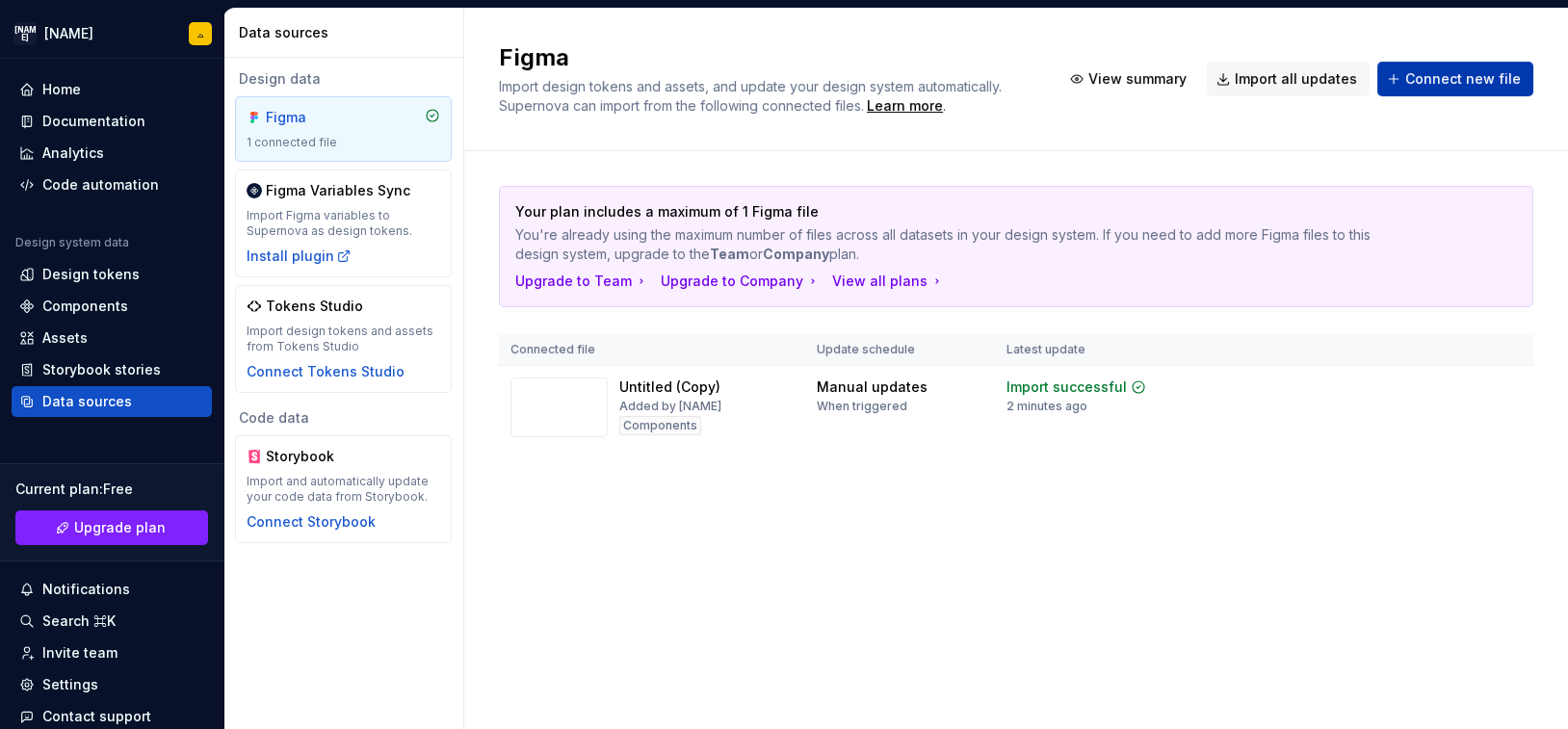 click on "Connect new file" at bounding box center [1463, 79] 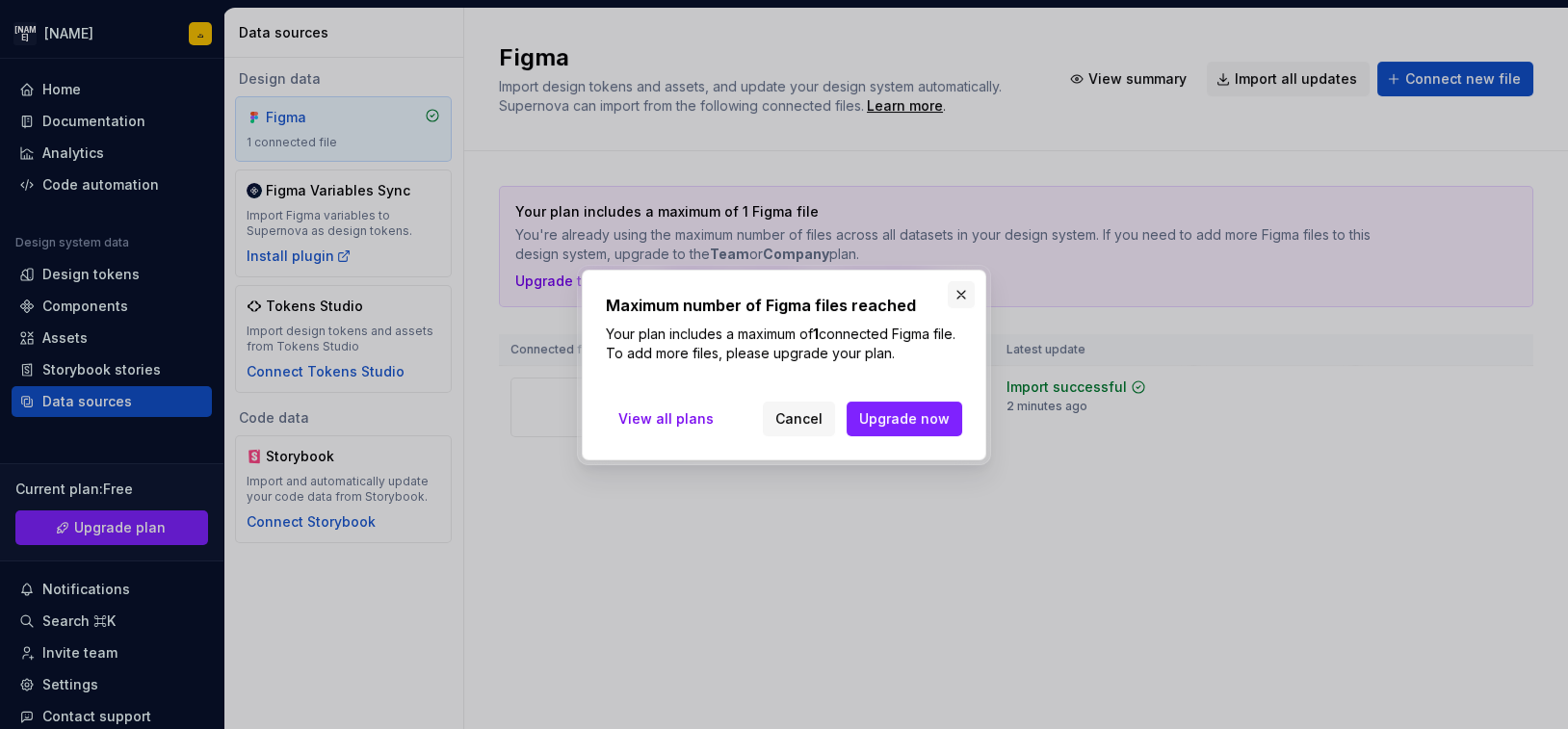 click at bounding box center [961, 295] 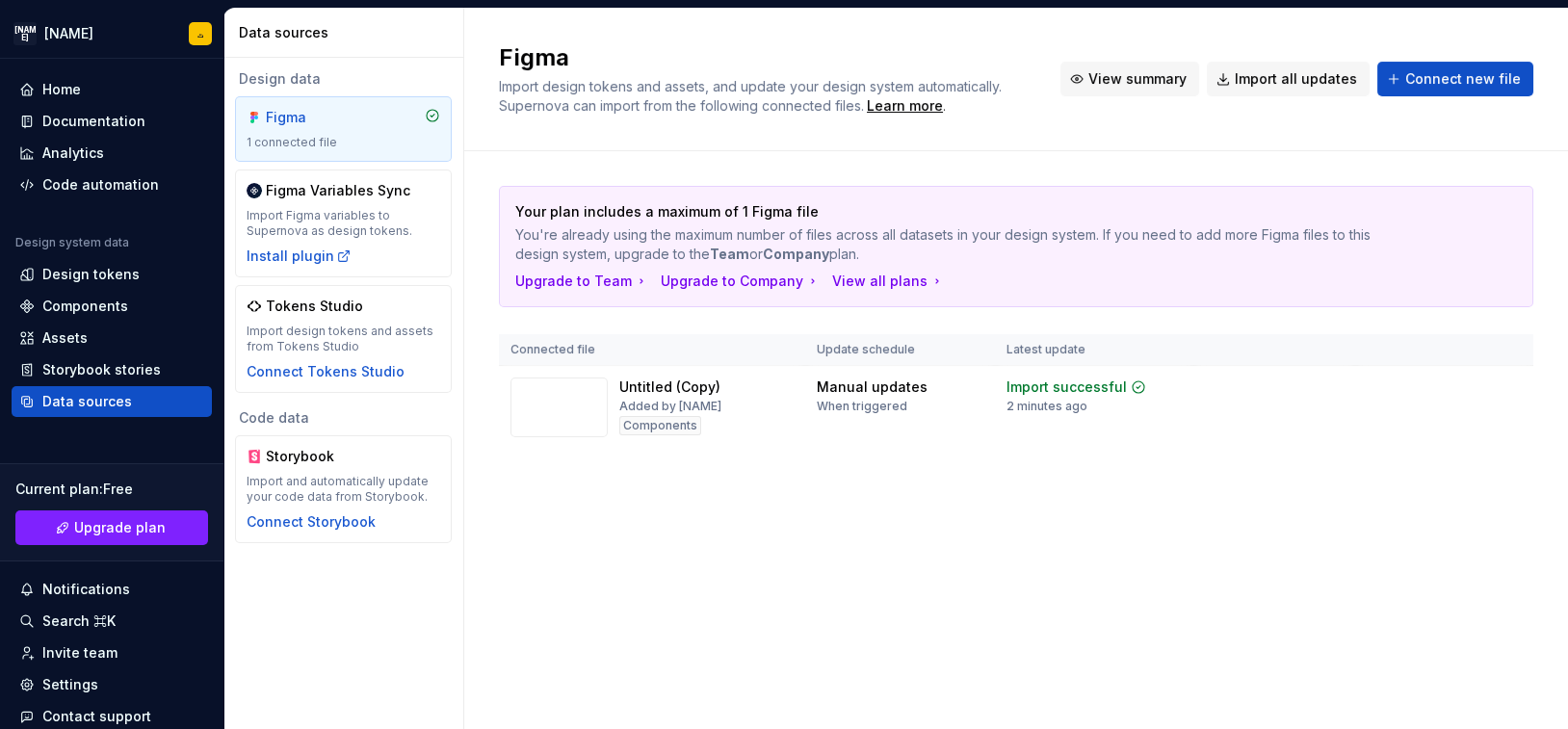 click on "View summary" at bounding box center [1137, 79] 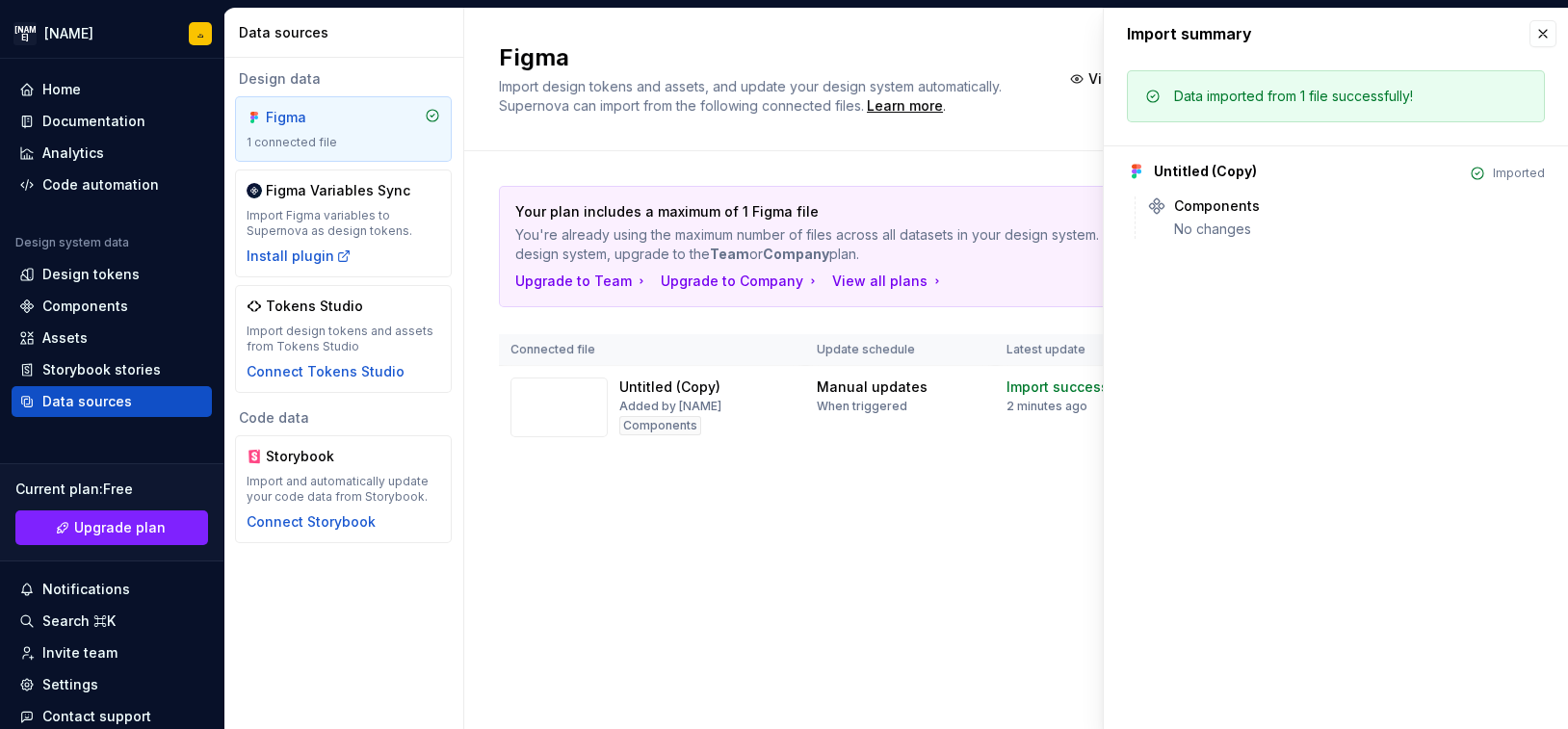 click on "Figma Import design tokens and assets, and update your design system automatically. Supernova can import from the following connected files.   Learn more . View summary Import all updates Connect new file" at bounding box center (1016, 79) 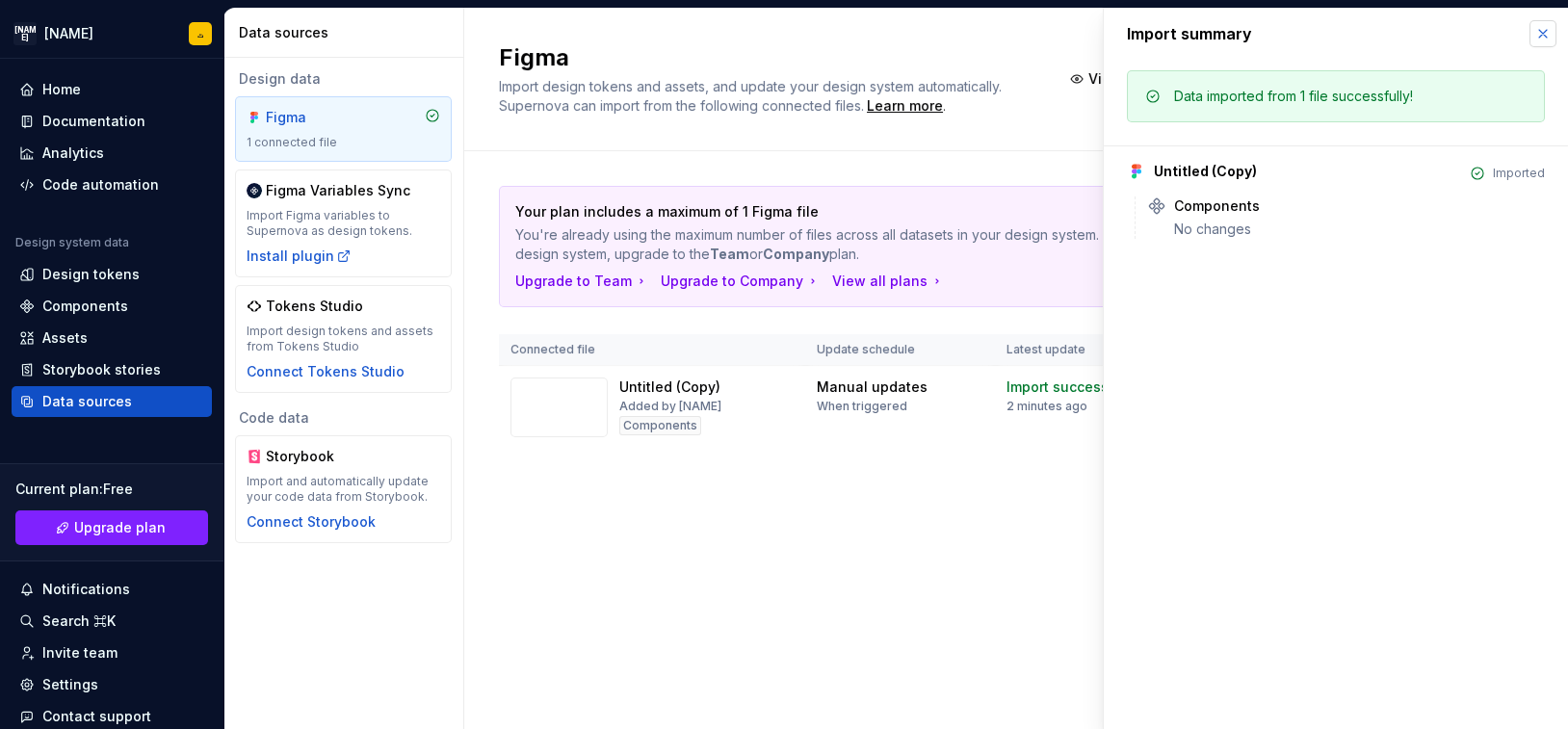 click at bounding box center [1543, 34] 